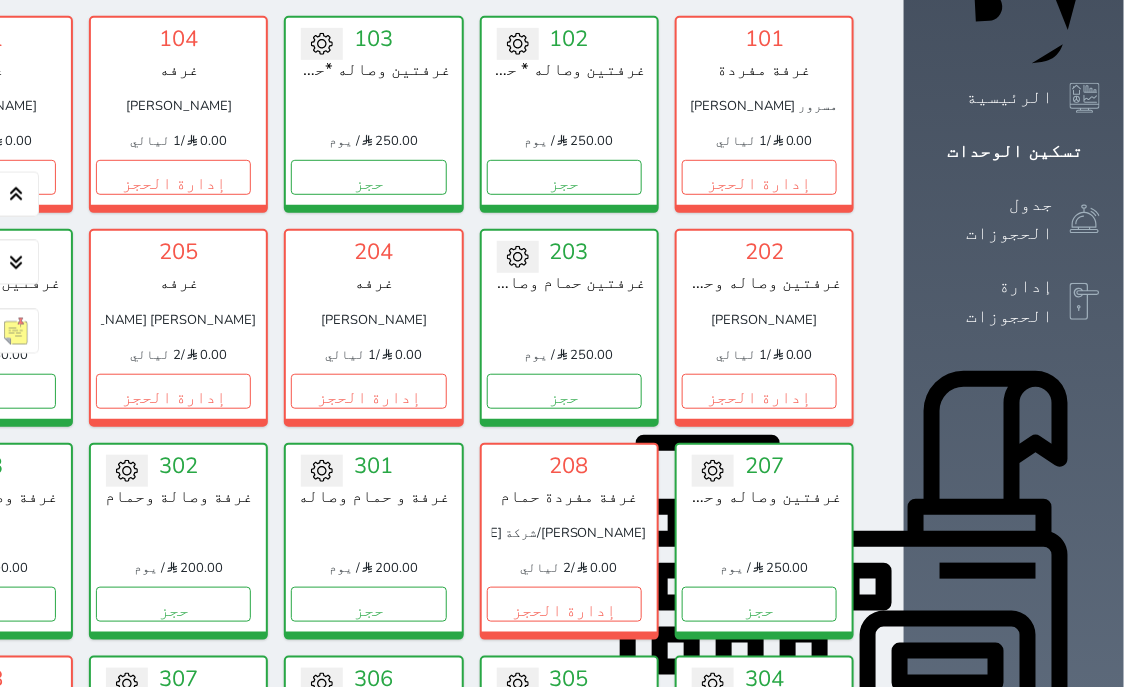 scroll, scrollTop: 332, scrollLeft: 0, axis: vertical 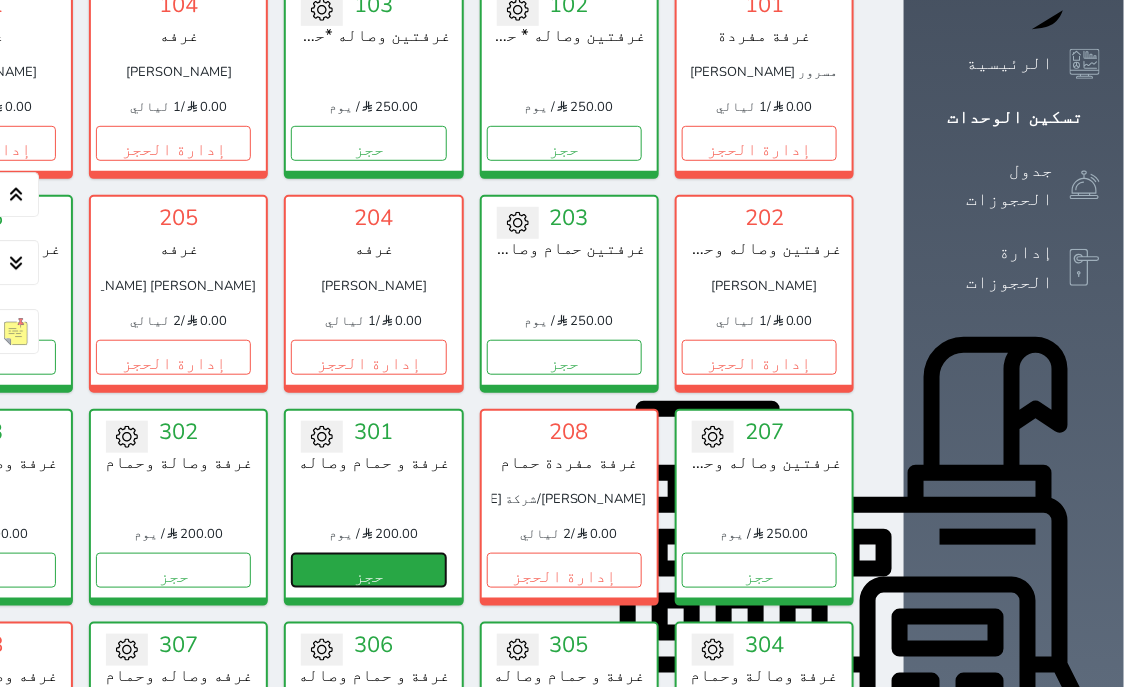 click on "حجز" at bounding box center (368, 570) 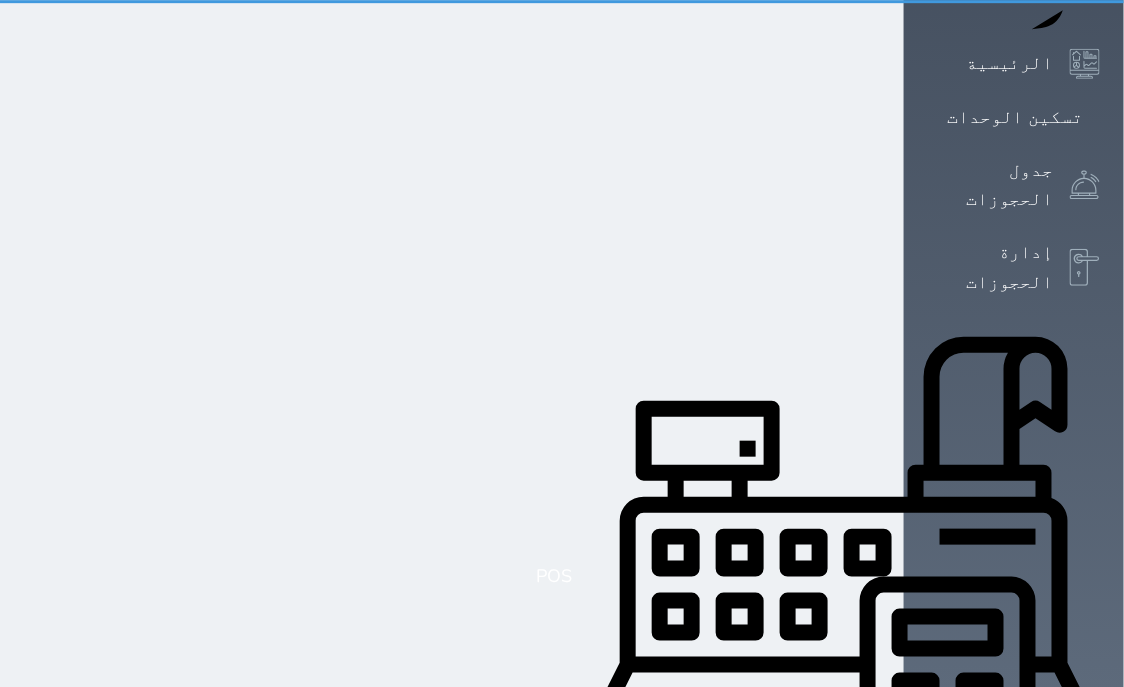 scroll, scrollTop: 14, scrollLeft: 0, axis: vertical 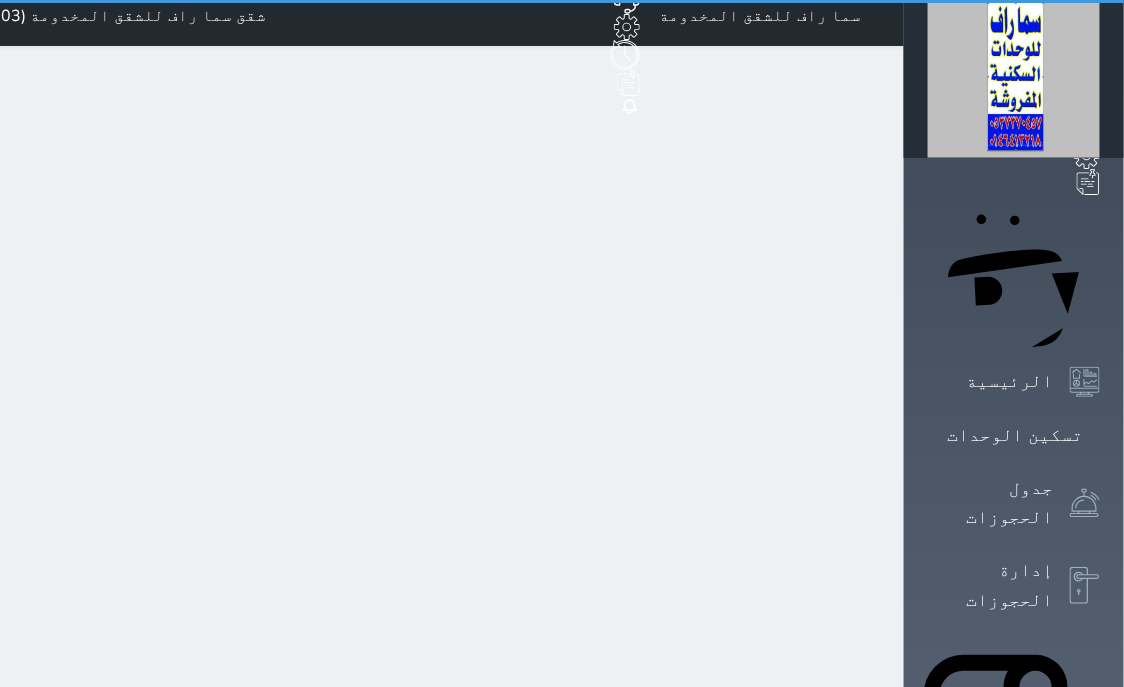 select on "1" 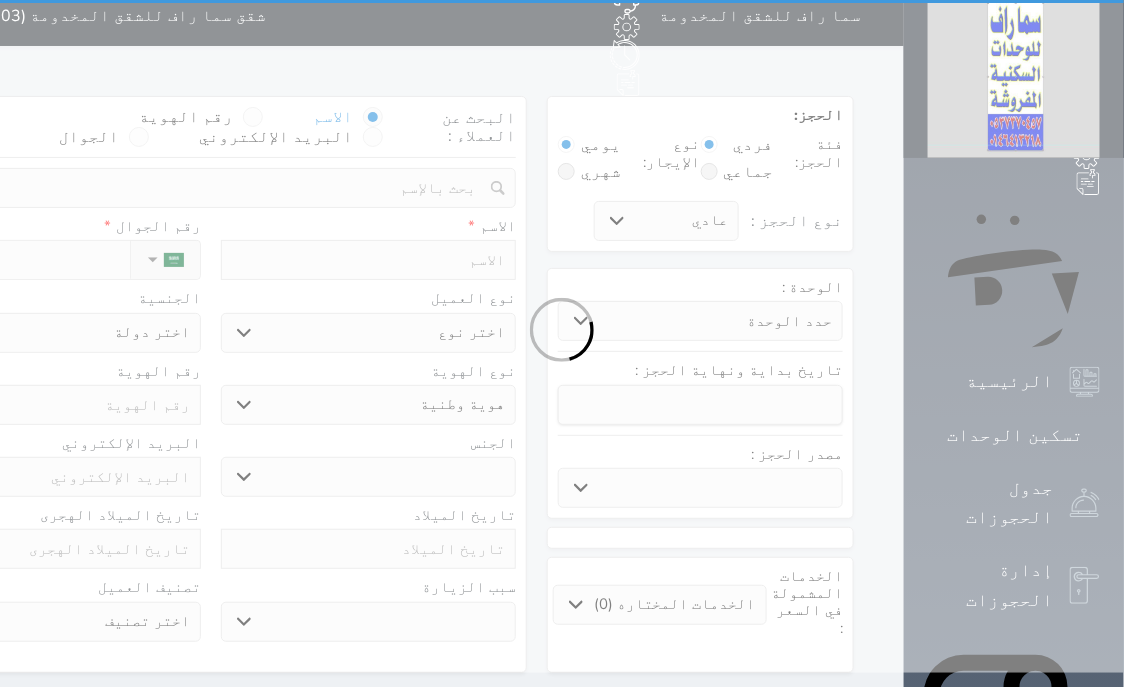 scroll, scrollTop: 0, scrollLeft: 0, axis: both 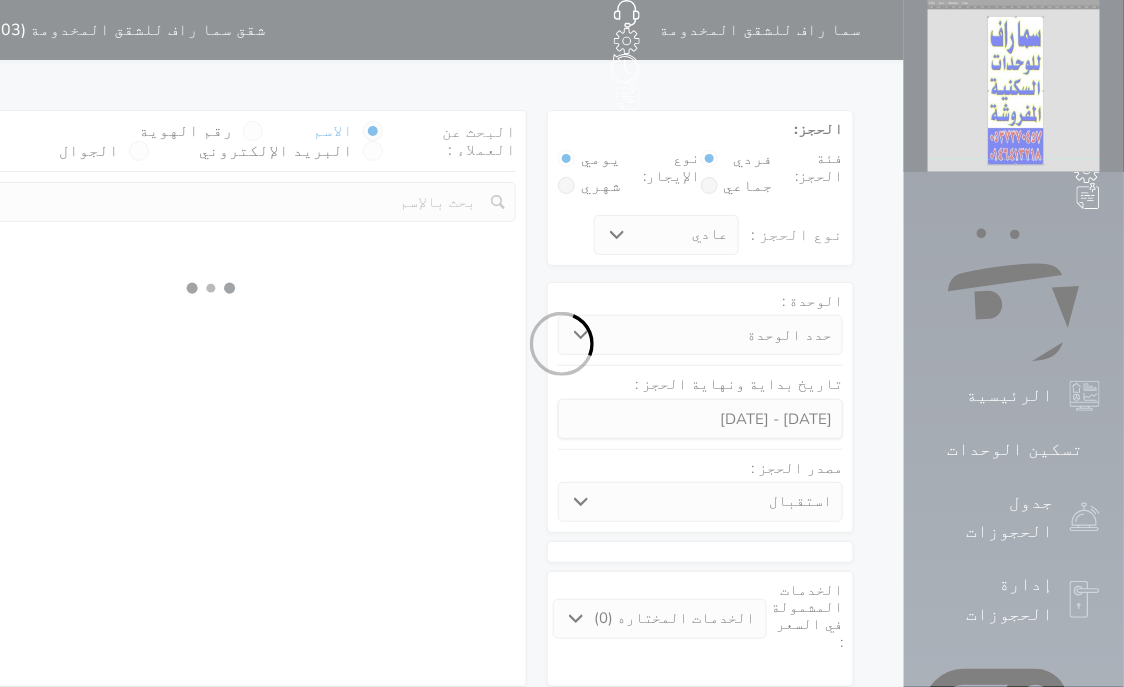 select 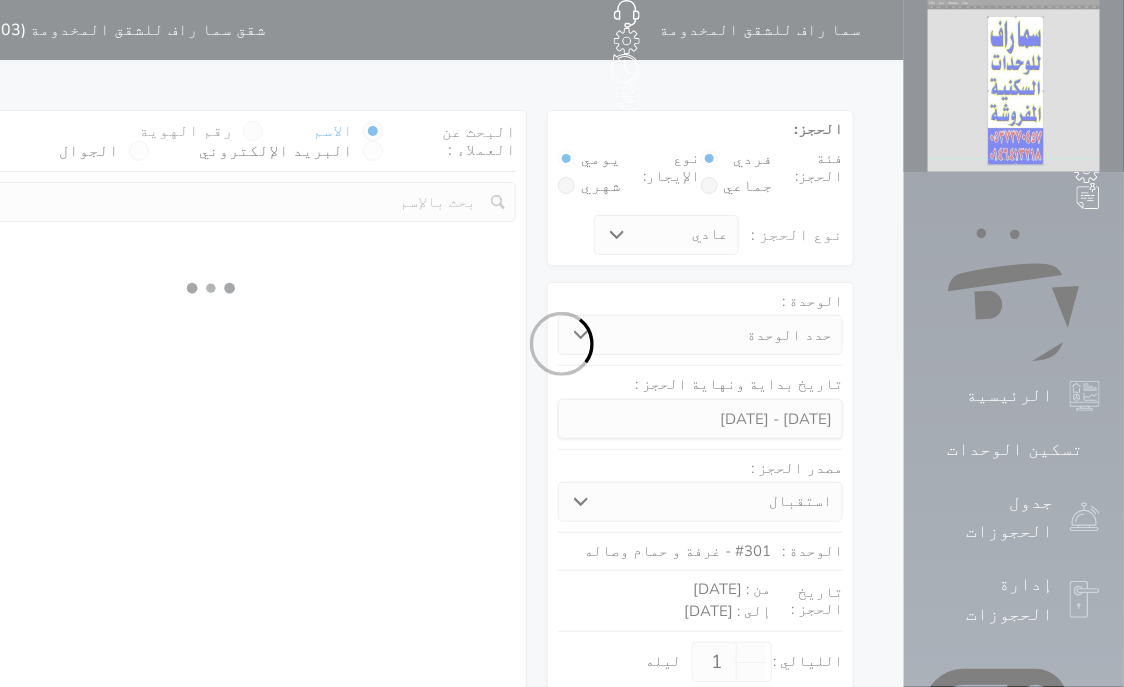 select on "1" 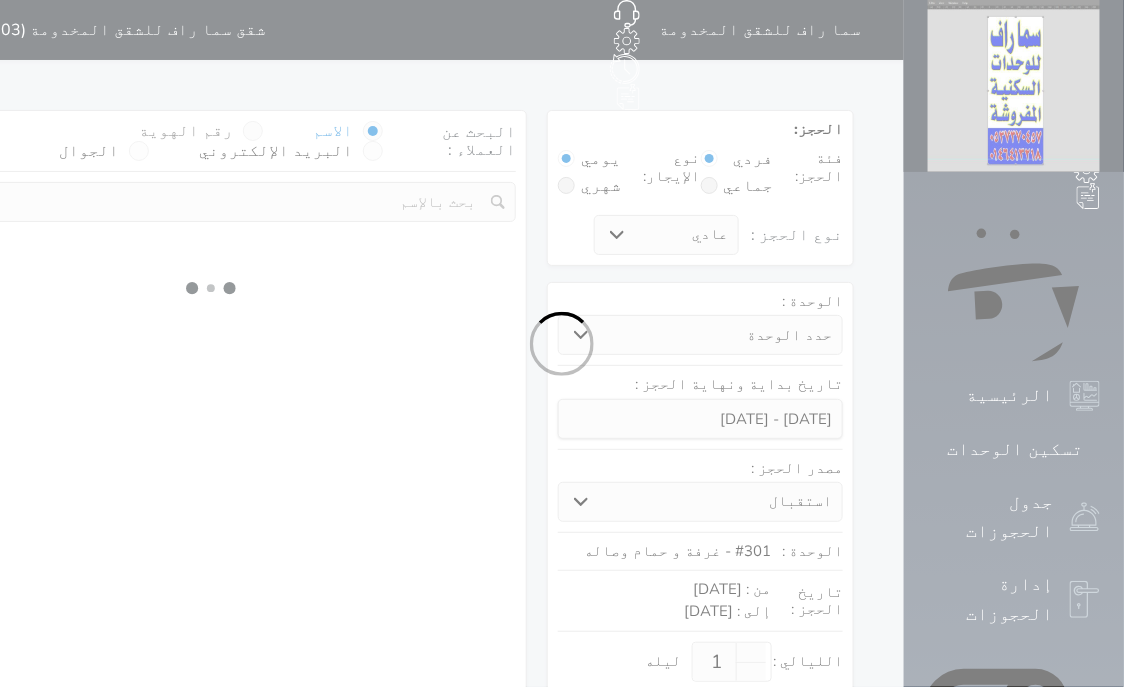 select on "113" 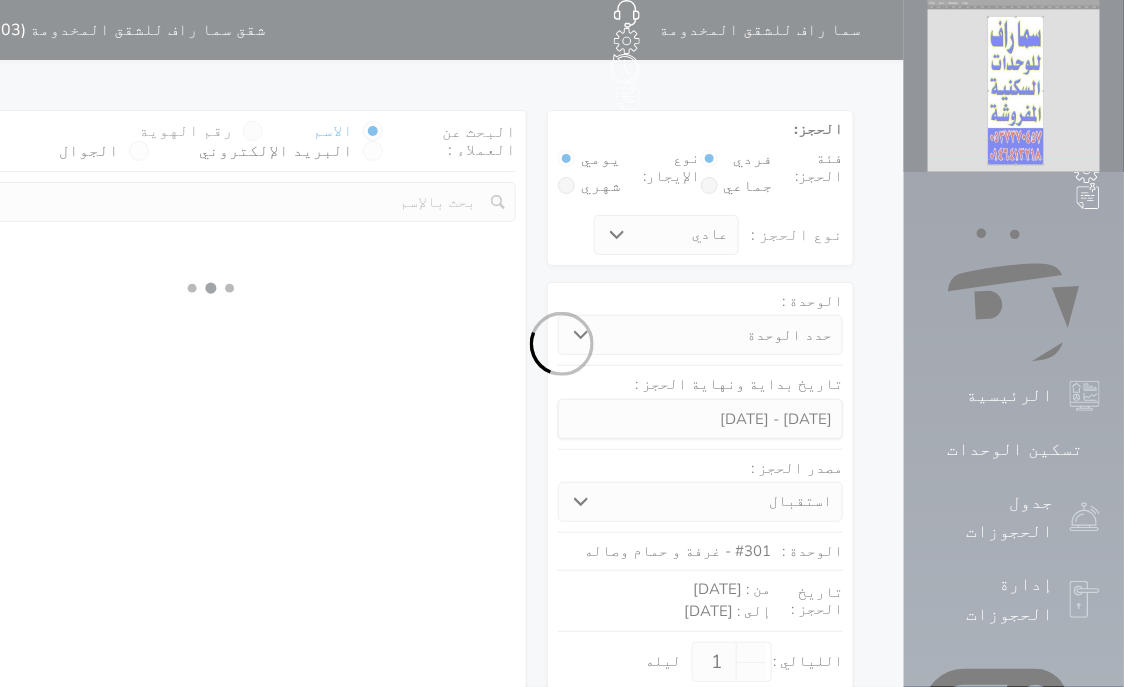 select on "1" 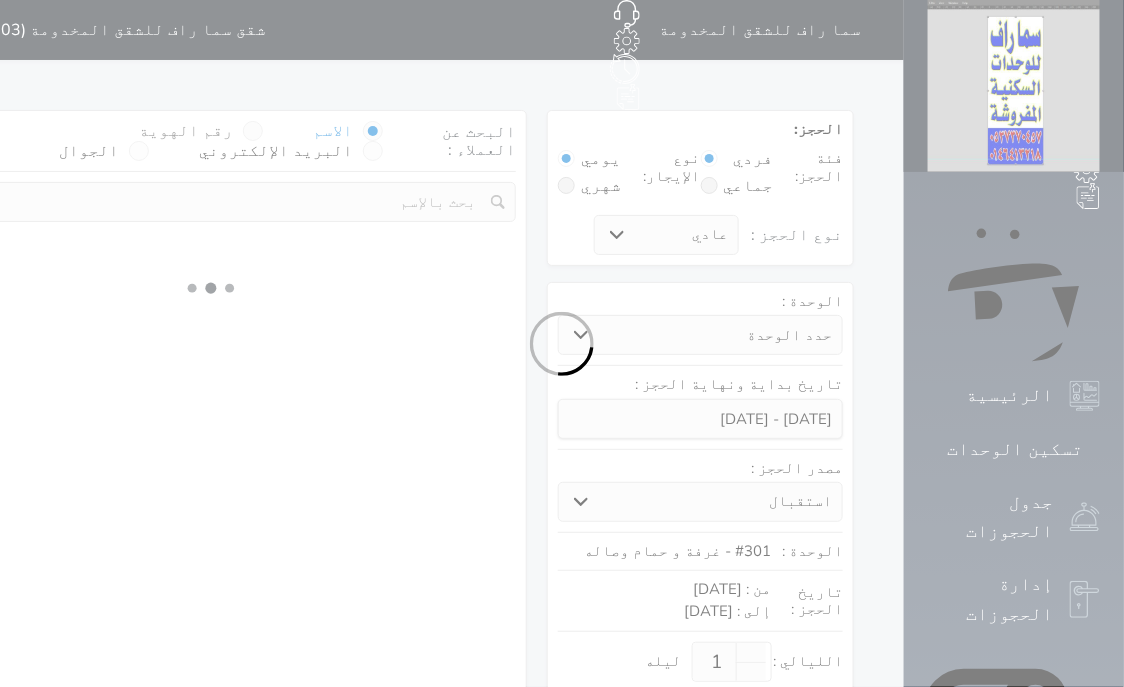 select 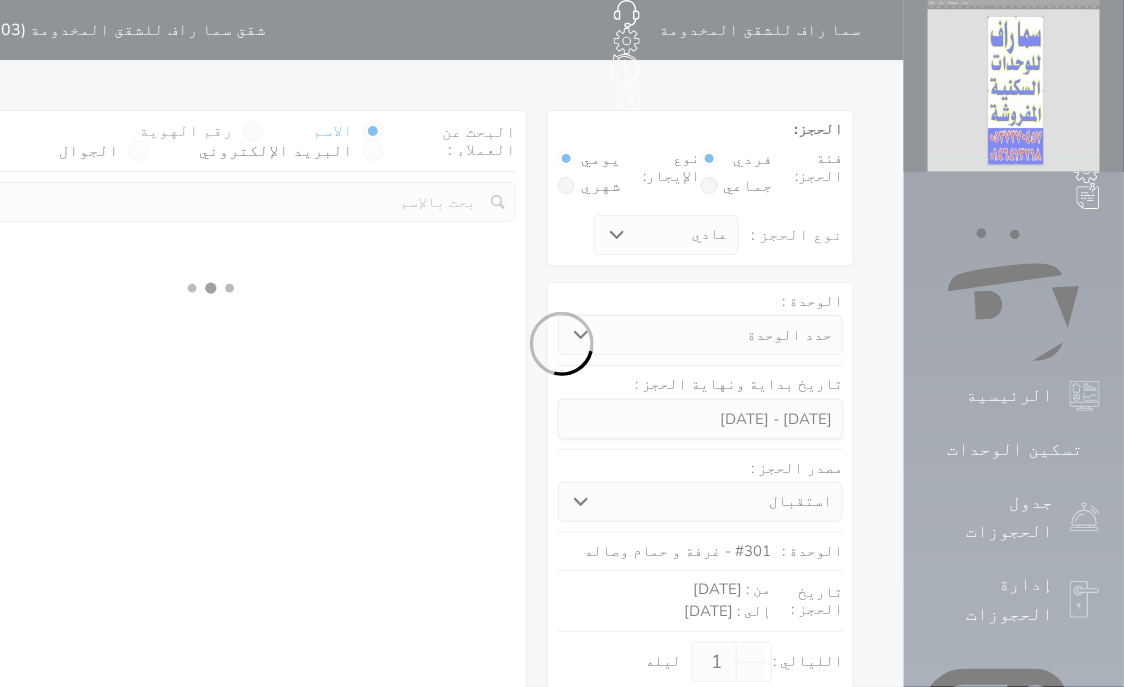 select on "7" 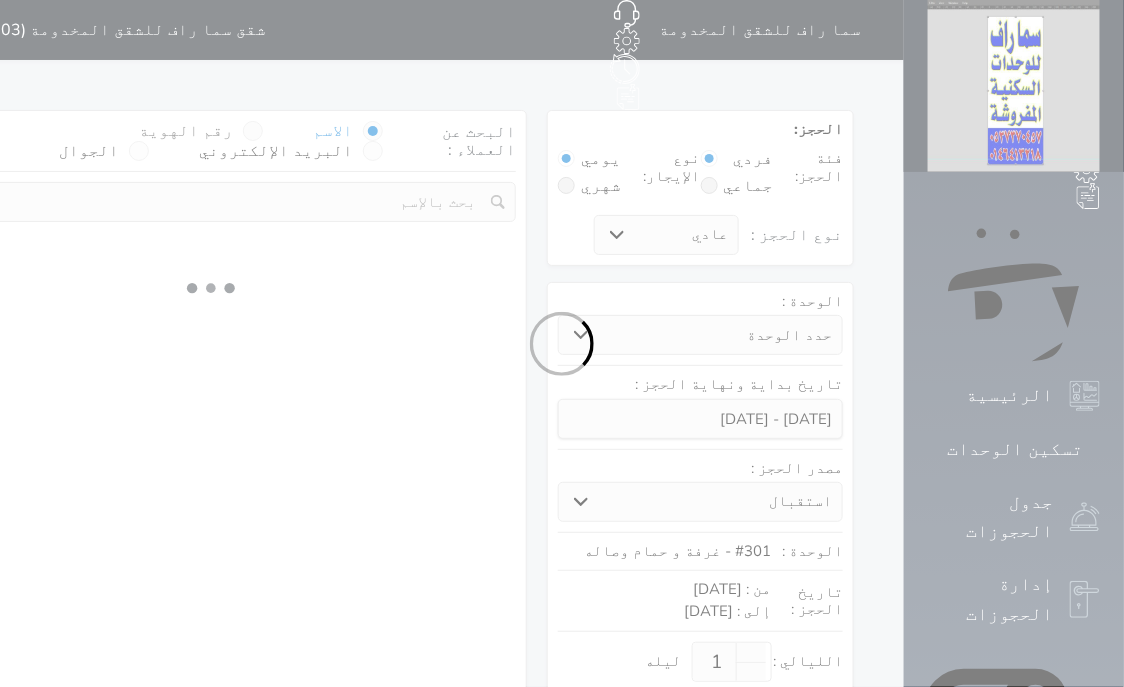 select 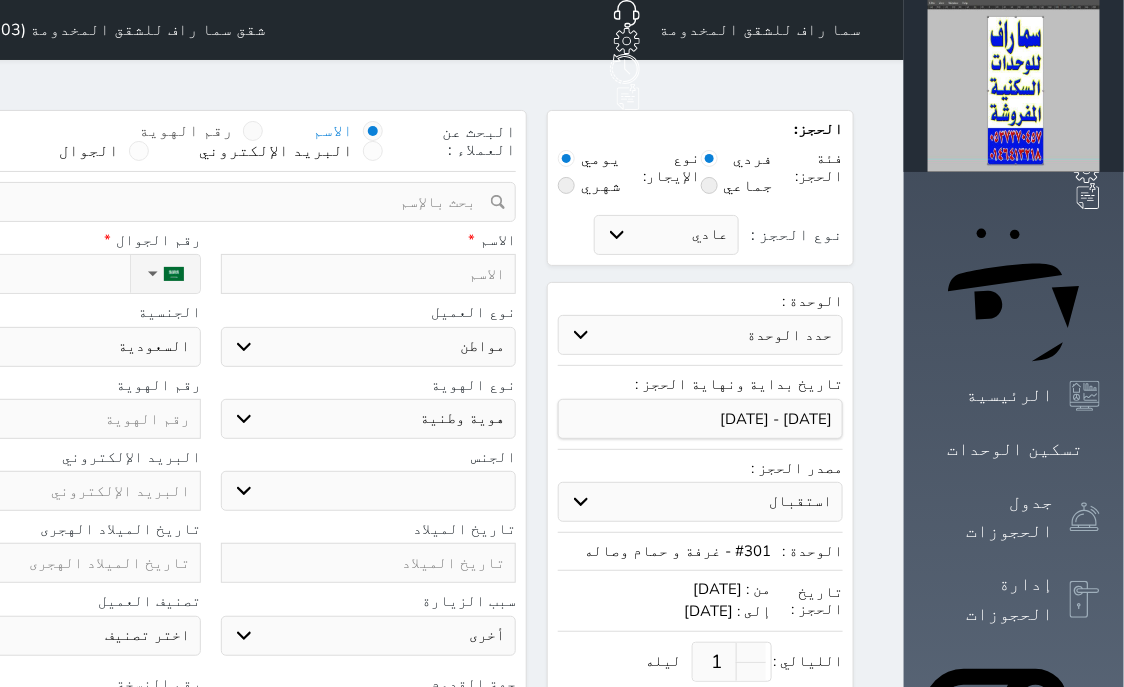 select 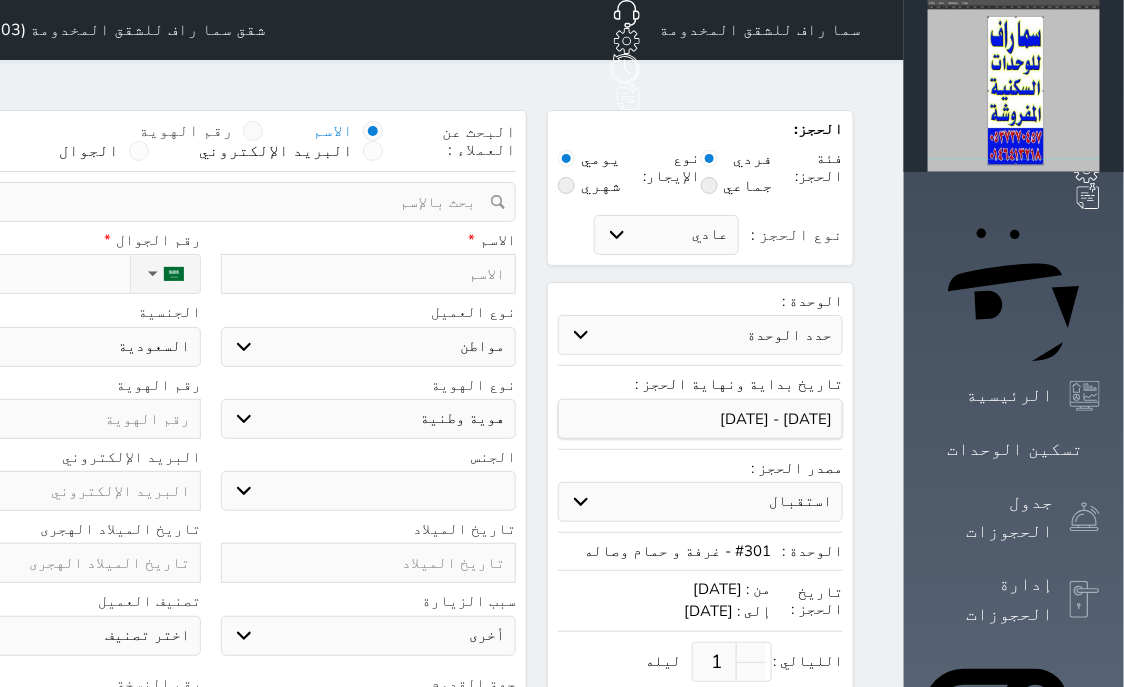 select 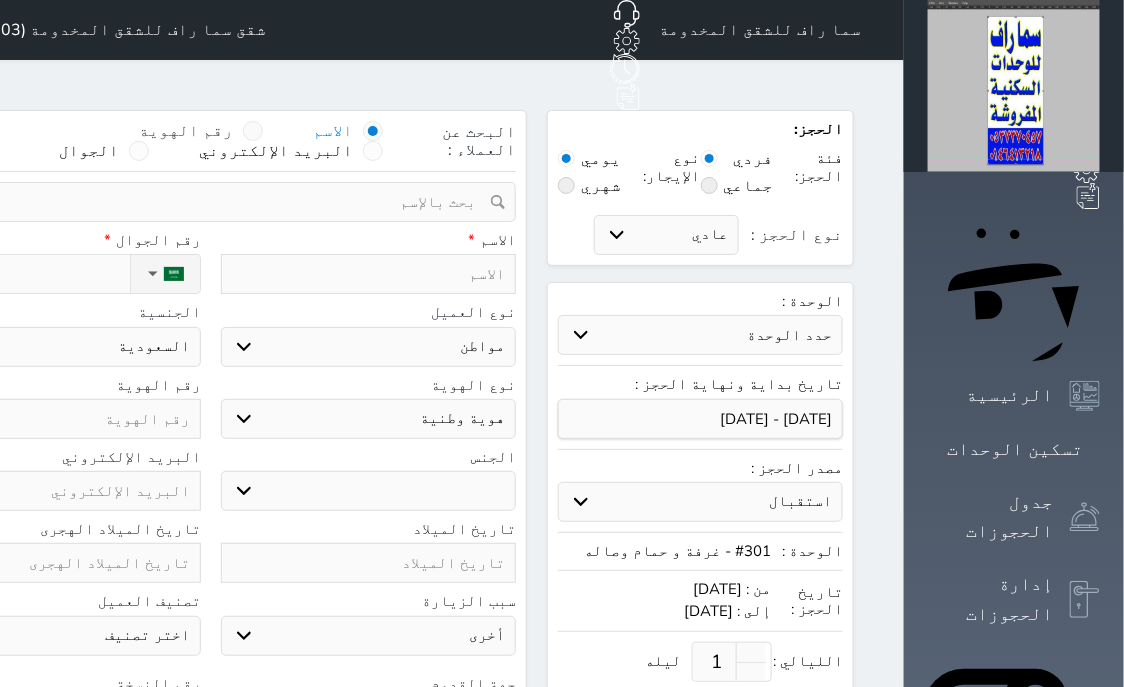 select 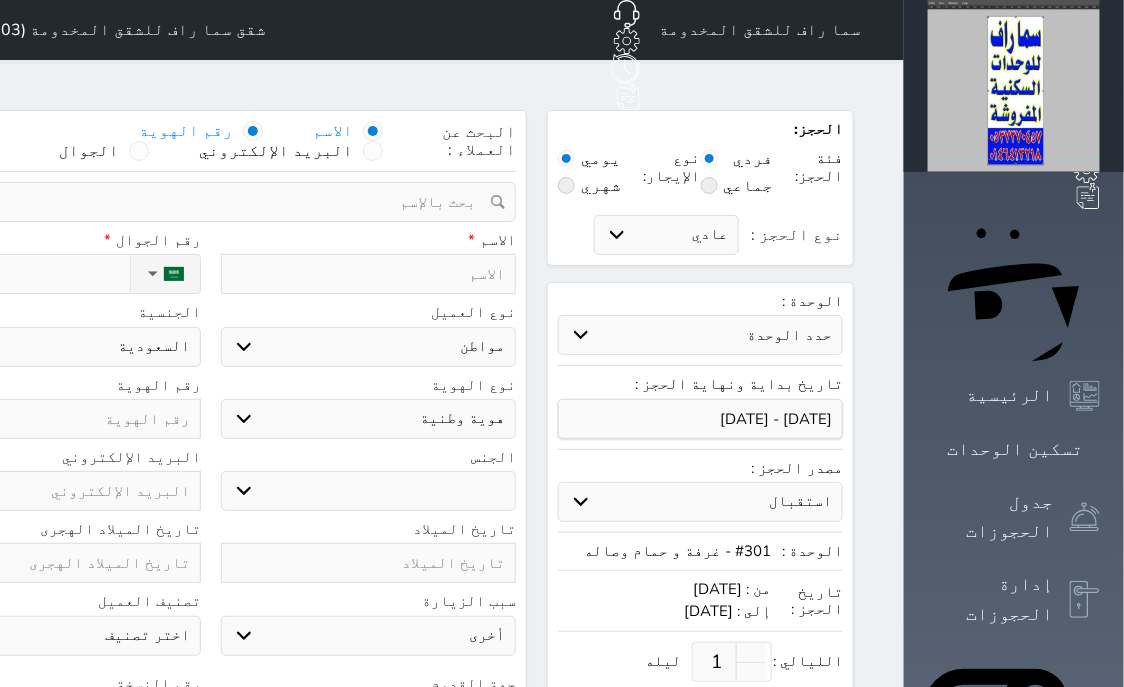 select 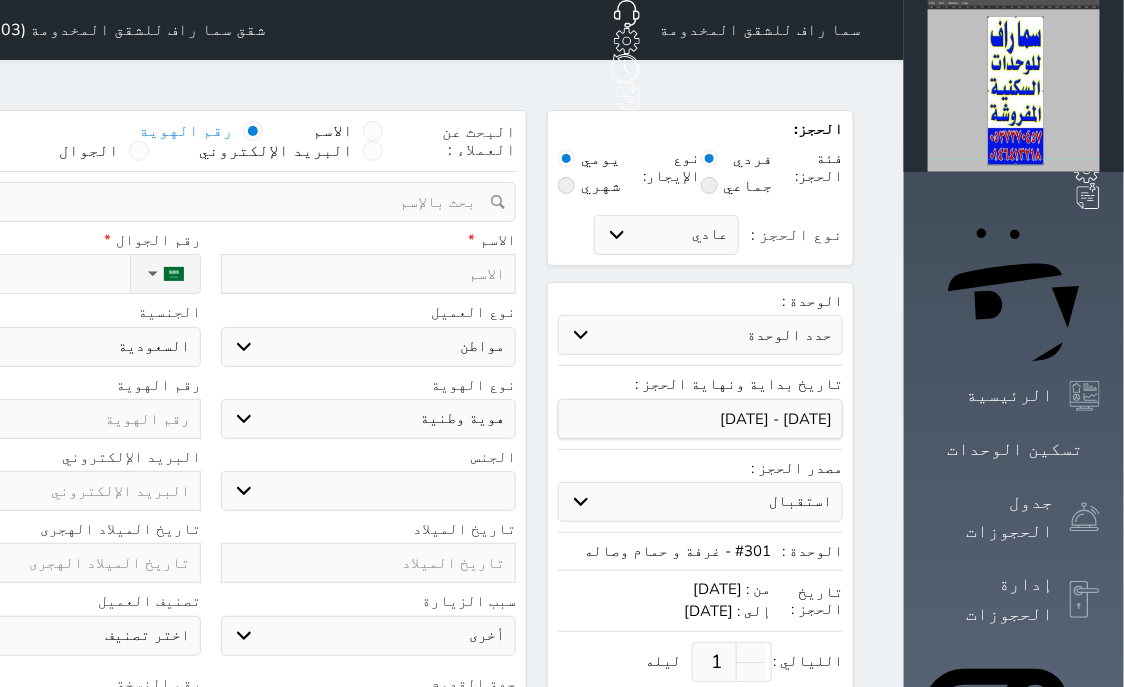 select 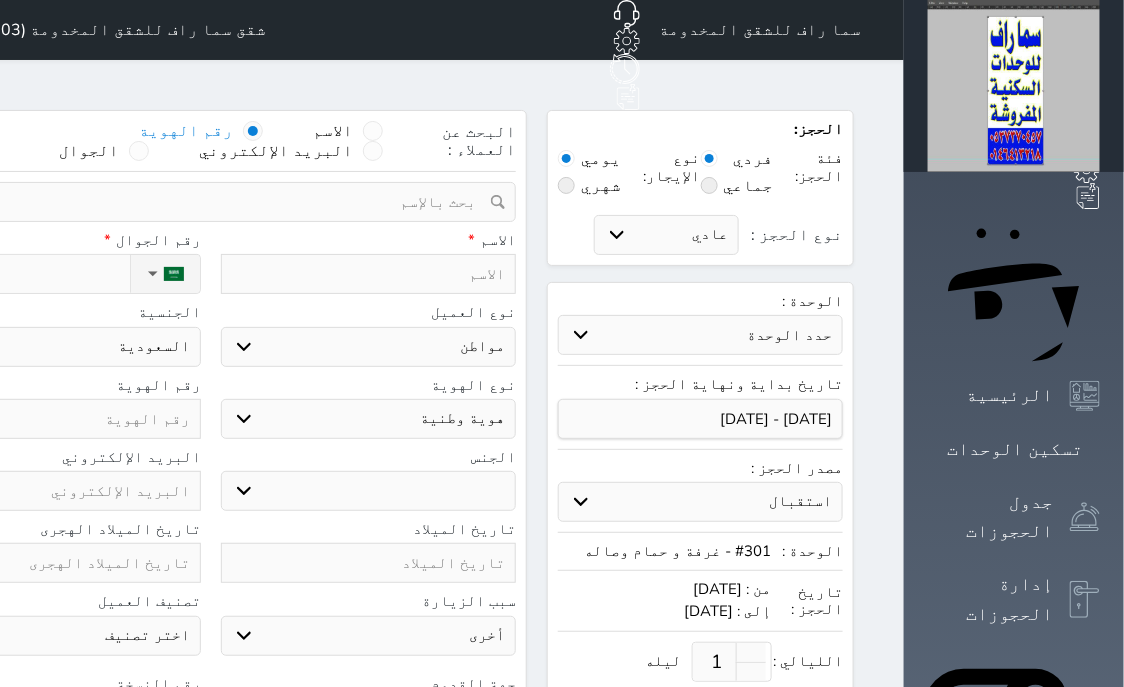 select 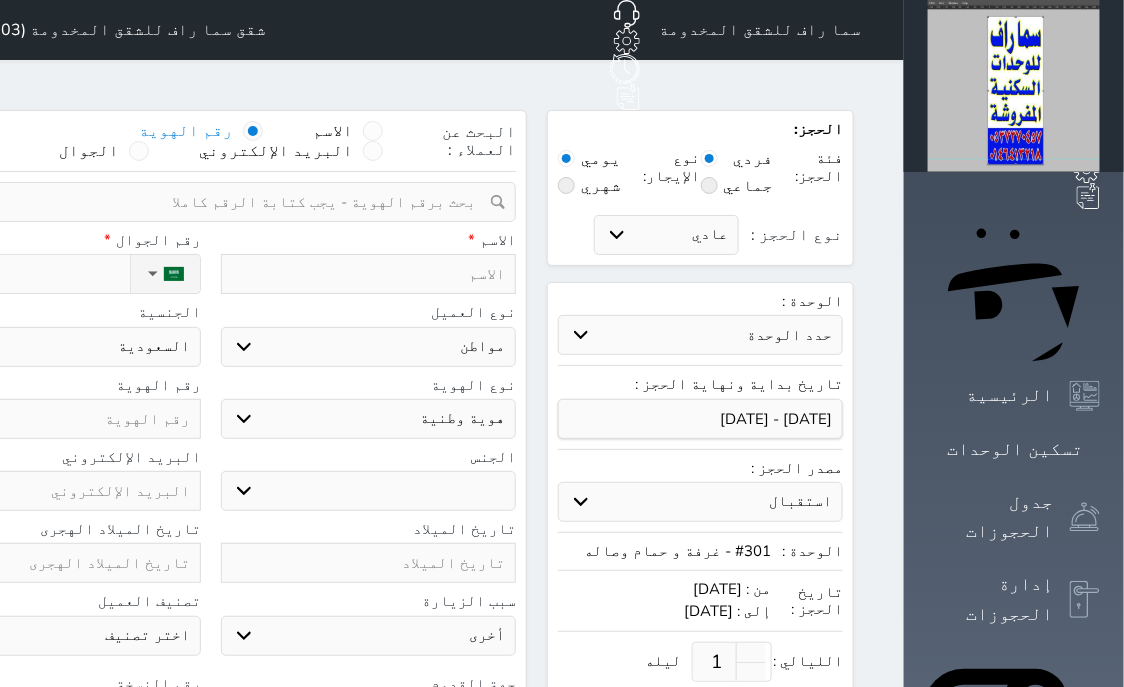 click at bounding box center [203, 202] 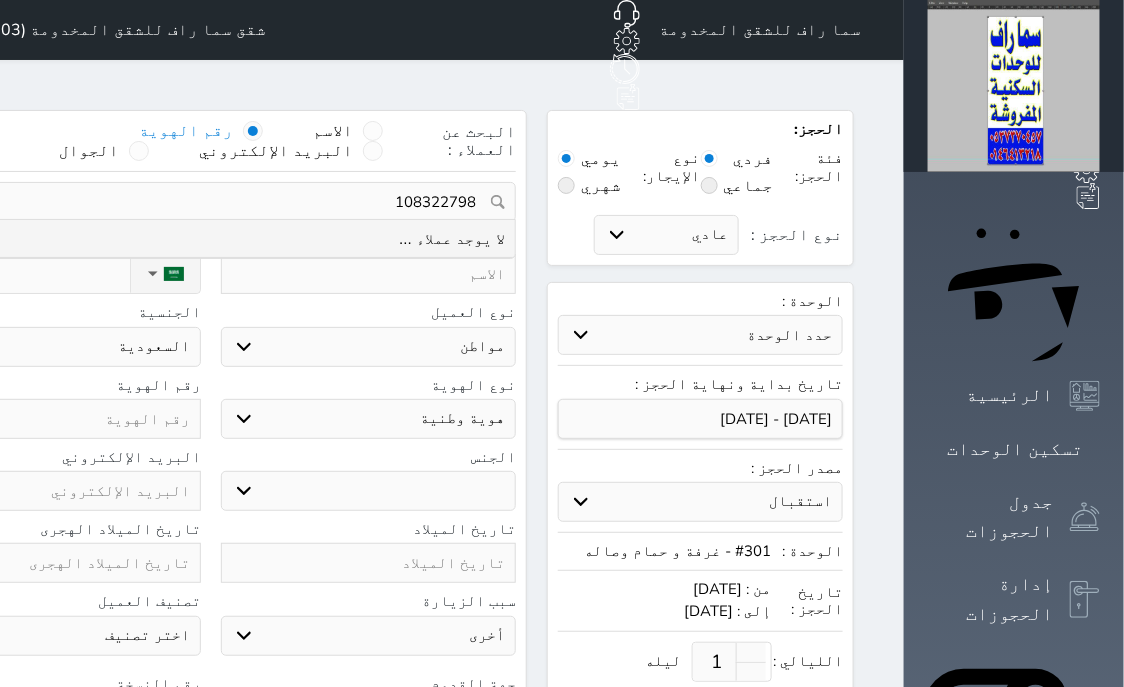 type on "1083227981" 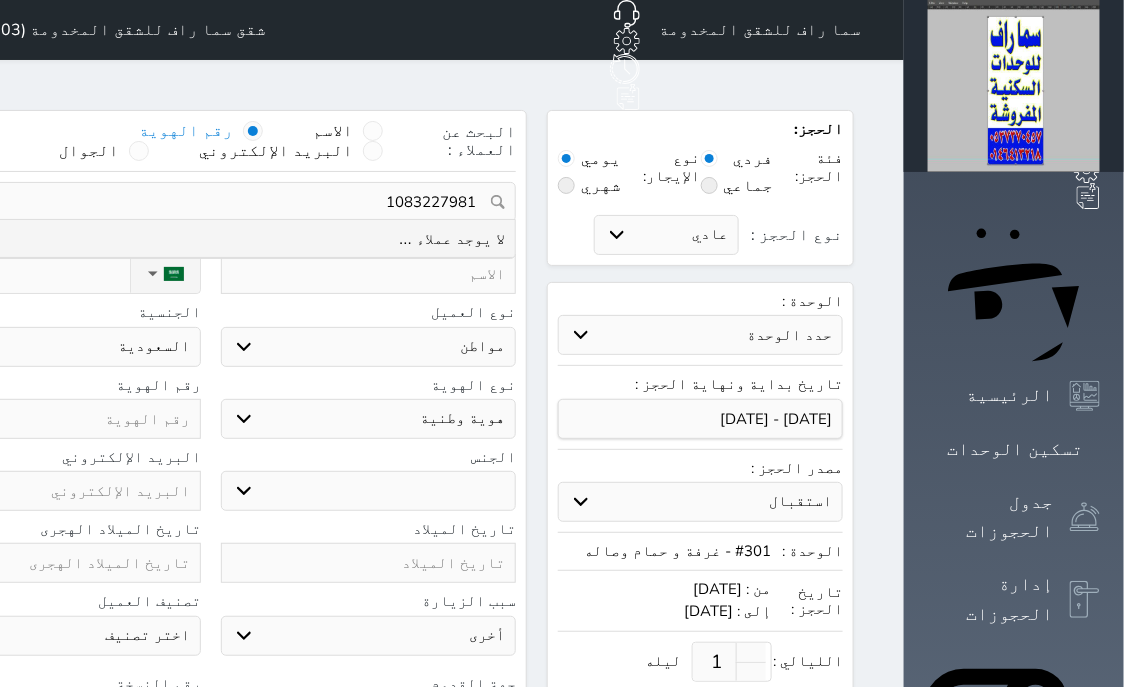 click on "1083227981" at bounding box center [210, 202] 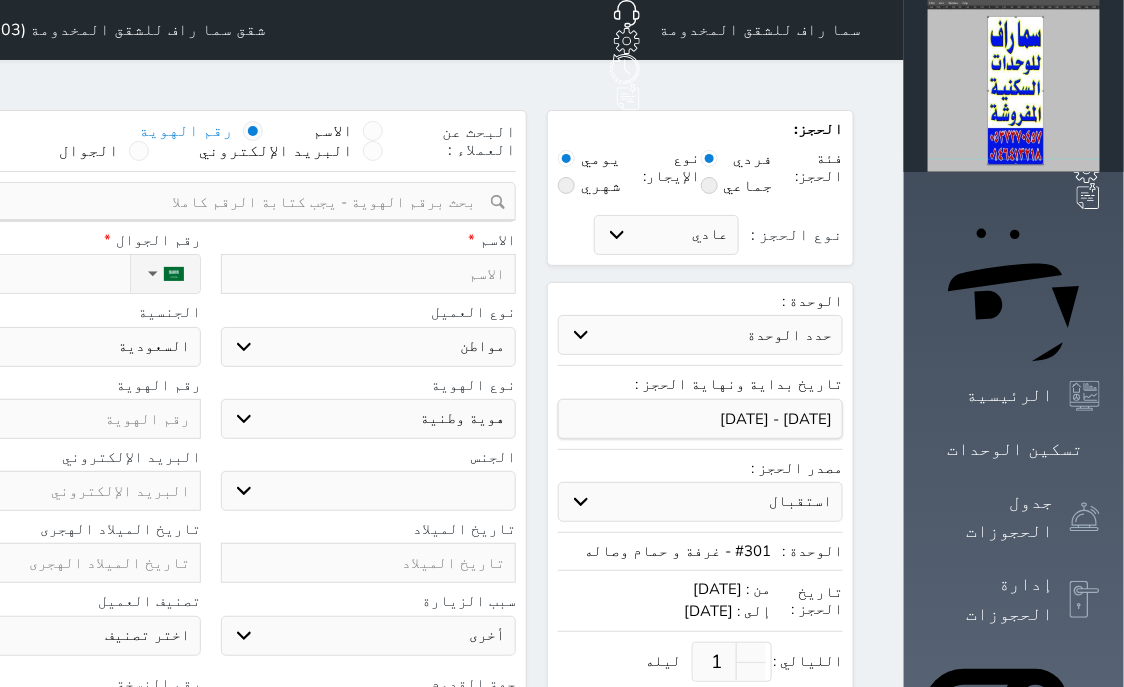 click at bounding box center (53, 419) 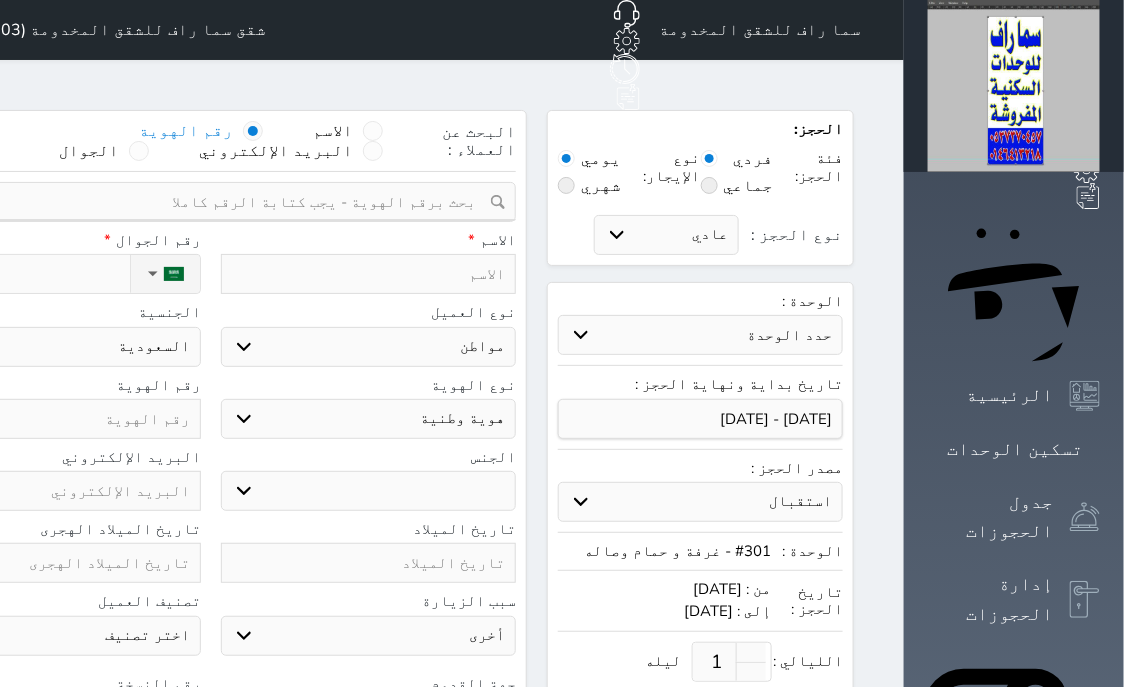 select 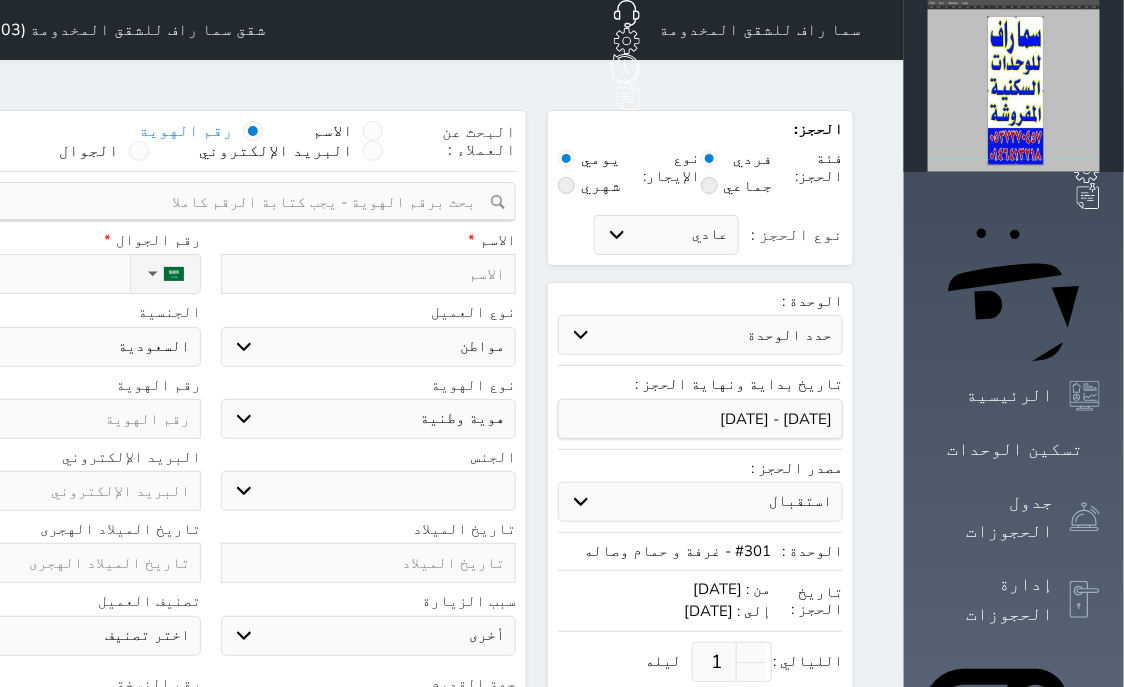 select 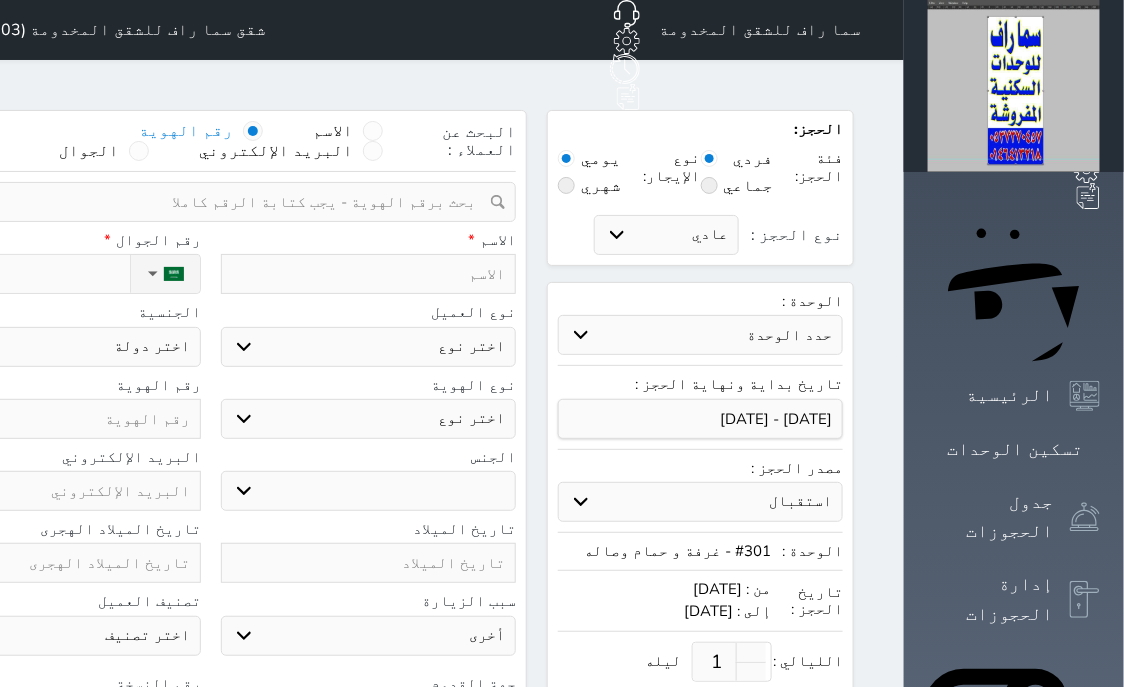 paste on "1083227981" 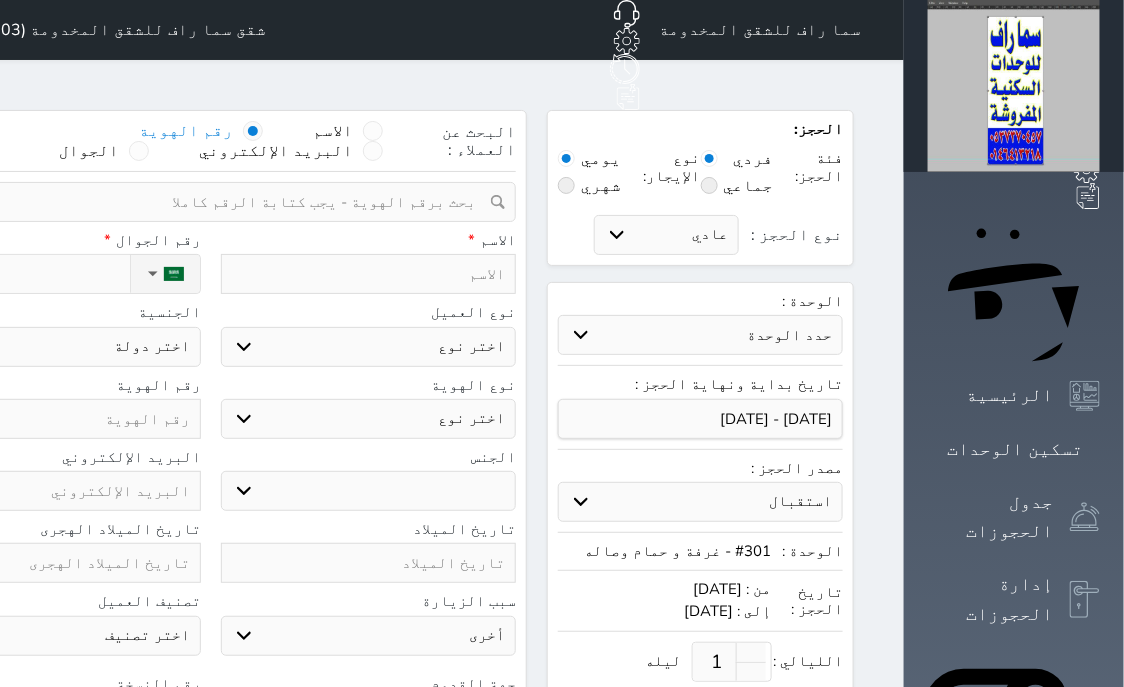 select 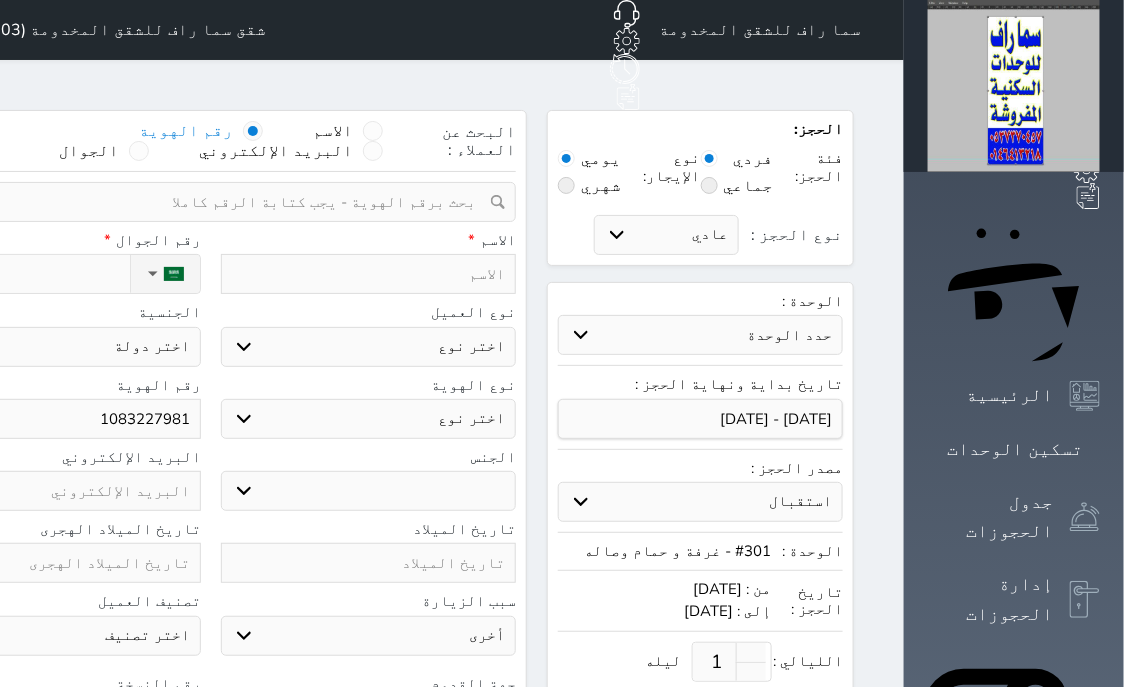 type on "1083227981" 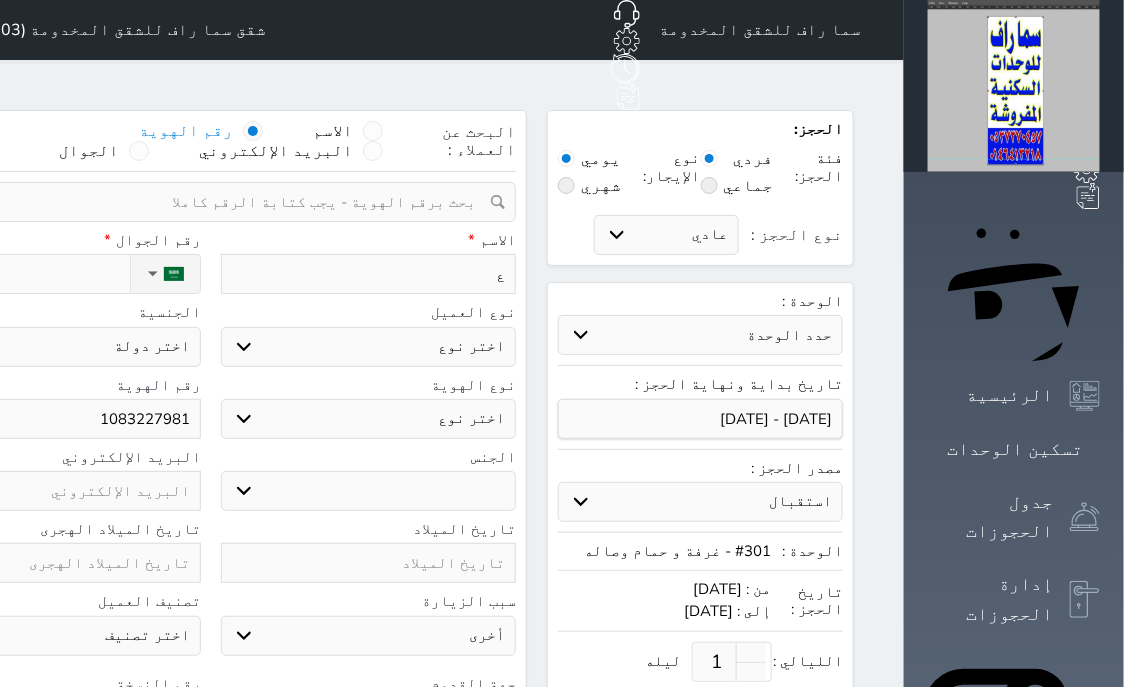 type on "عب" 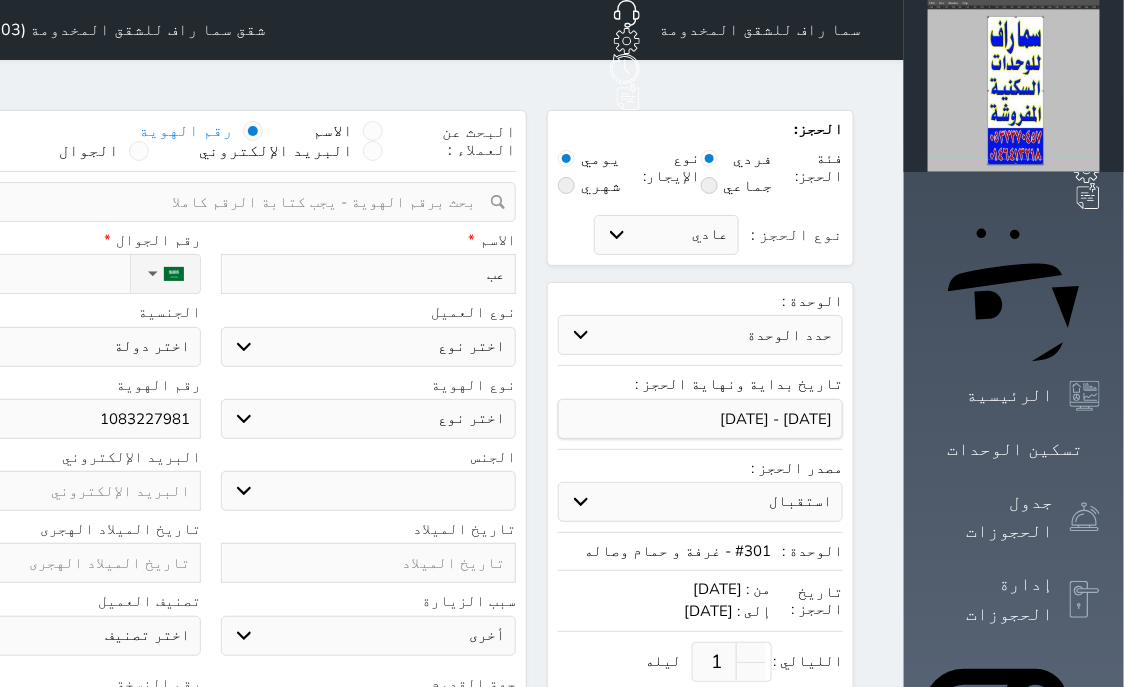 type on "عبد" 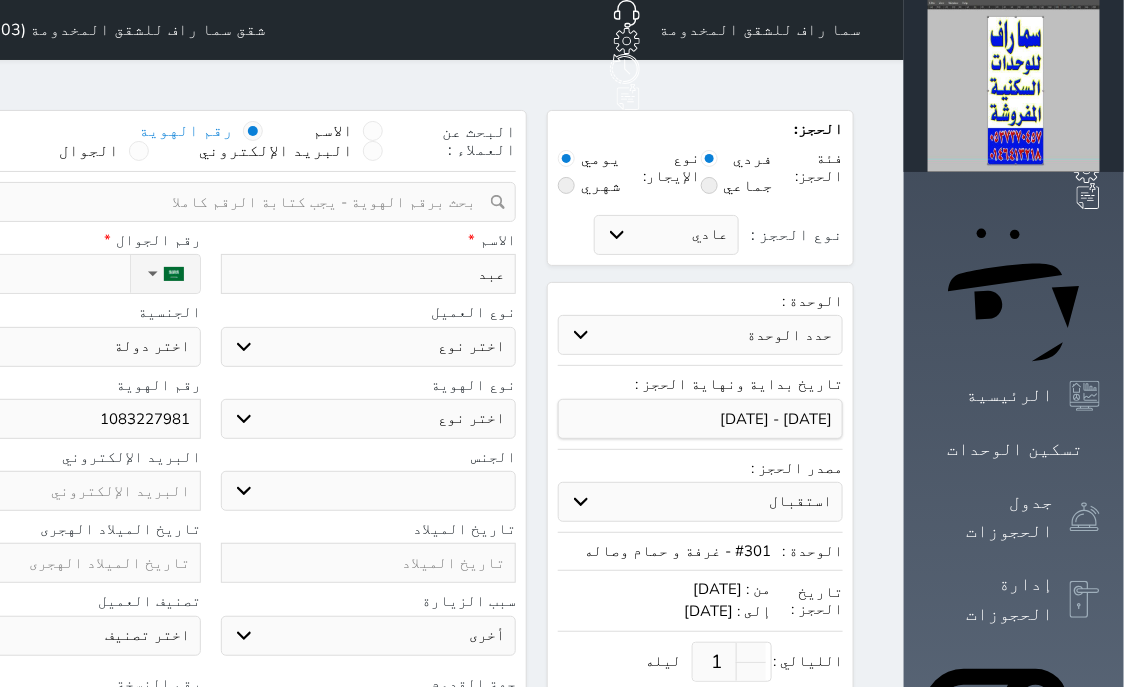 type on "[PERSON_NAME]" 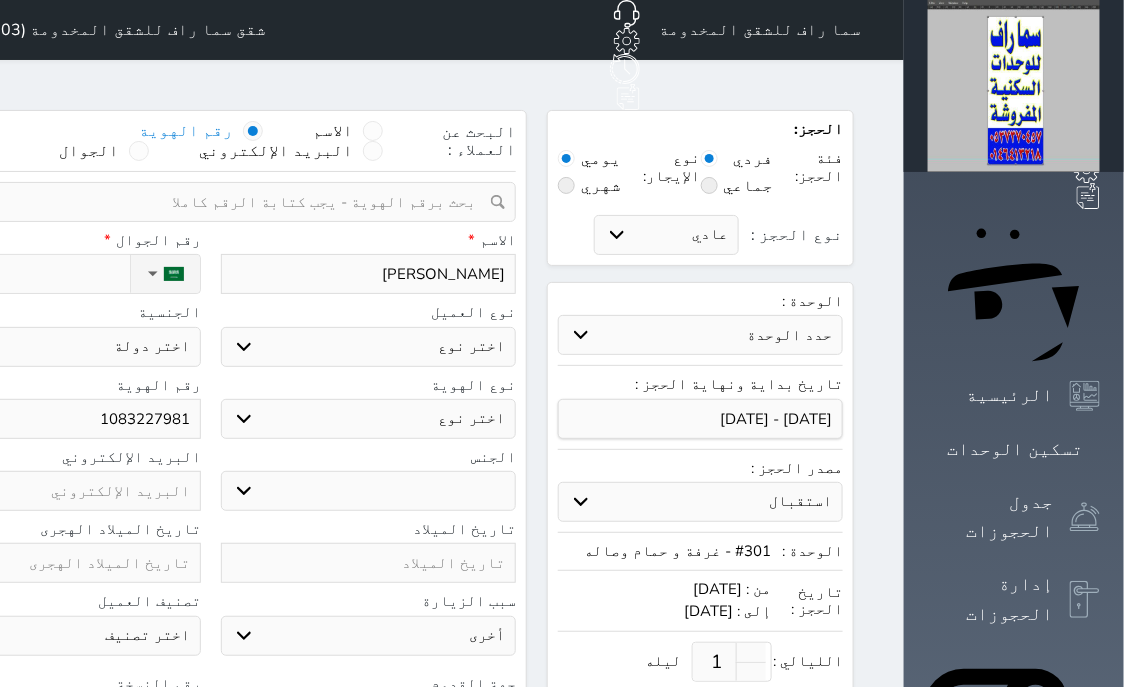 type on "عبدال" 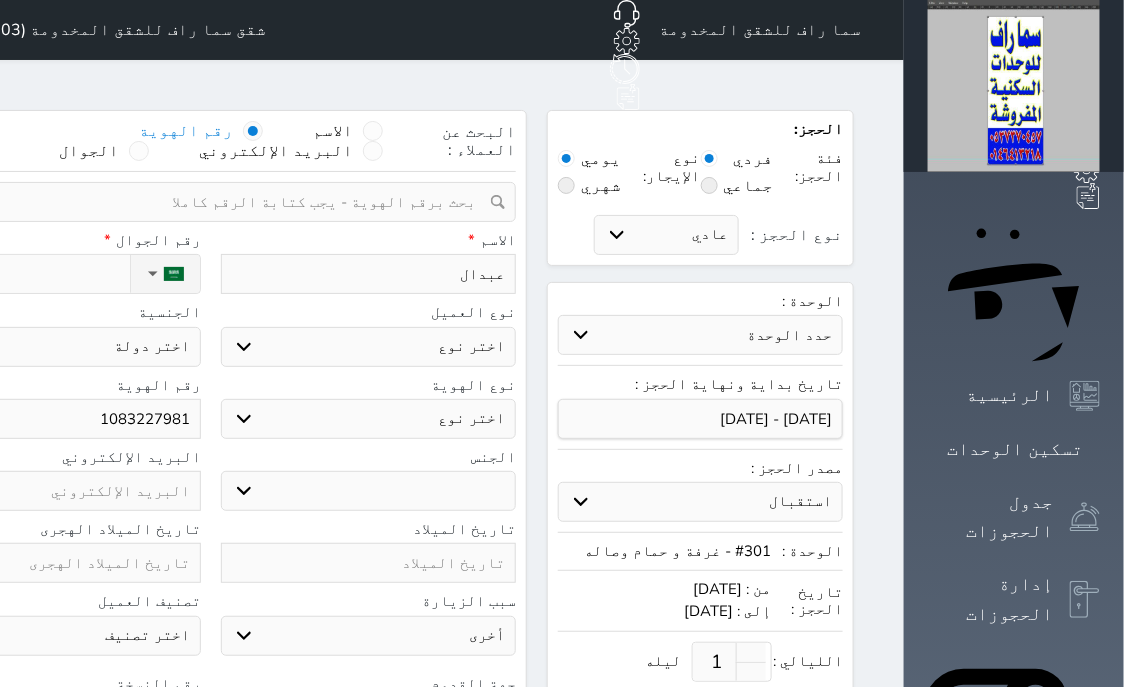 type on "عبدالت" 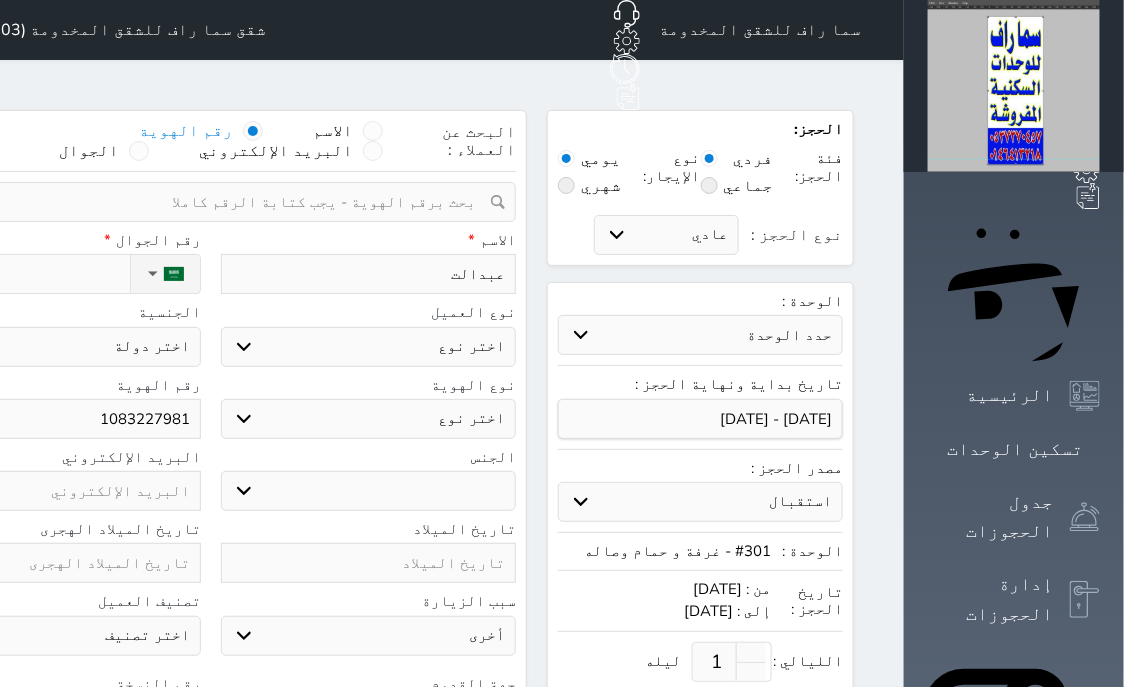 type on "عبدالتي" 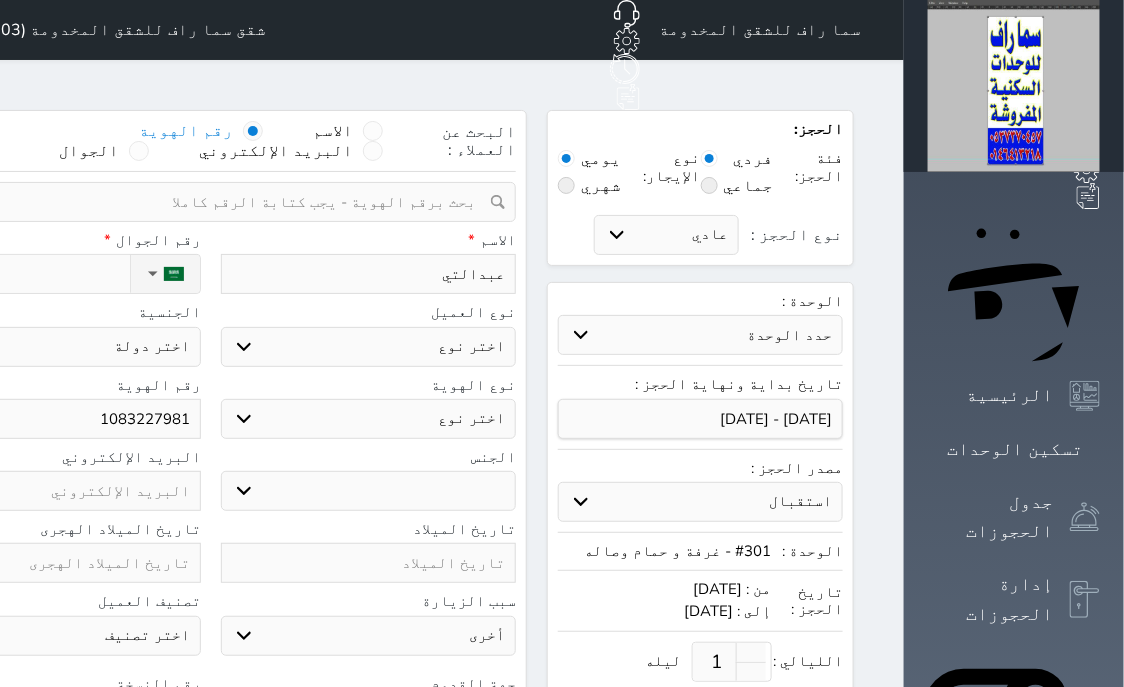 type on "[PERSON_NAME]" 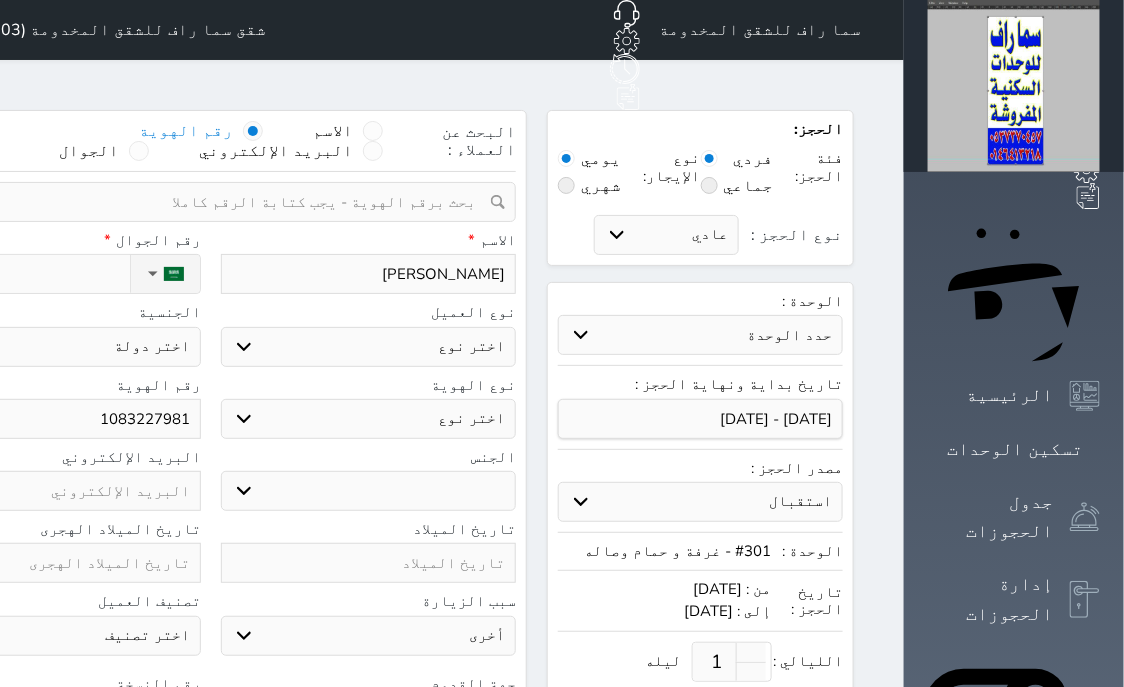 type on "[PERSON_NAME]" 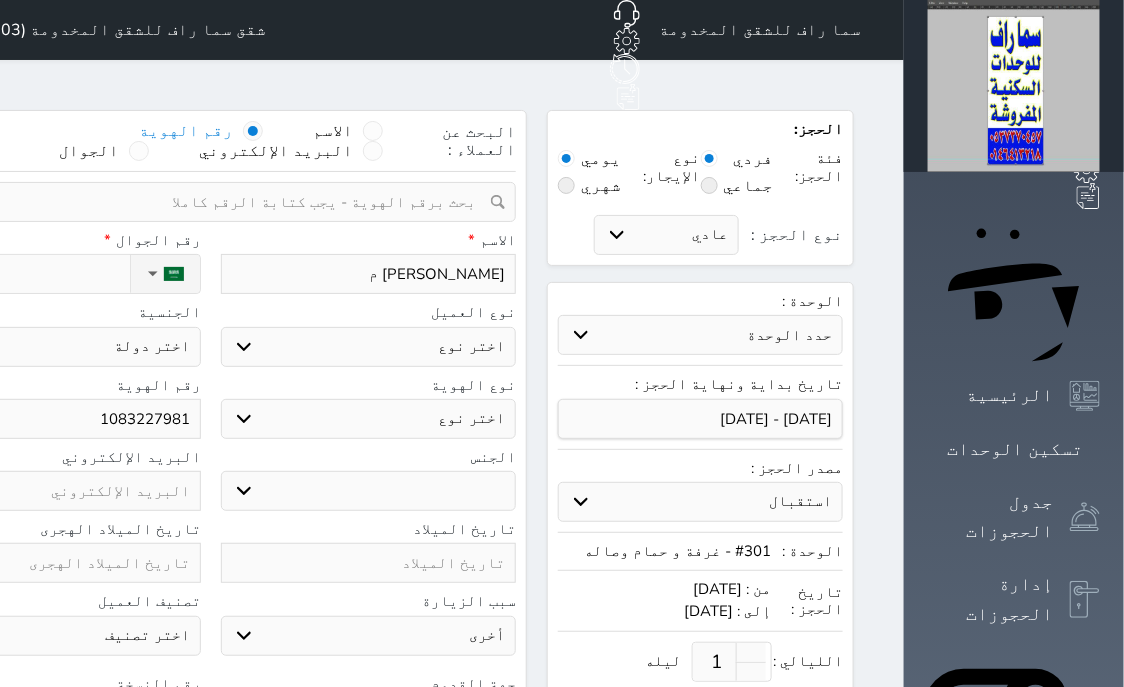 type on "[PERSON_NAME] مح" 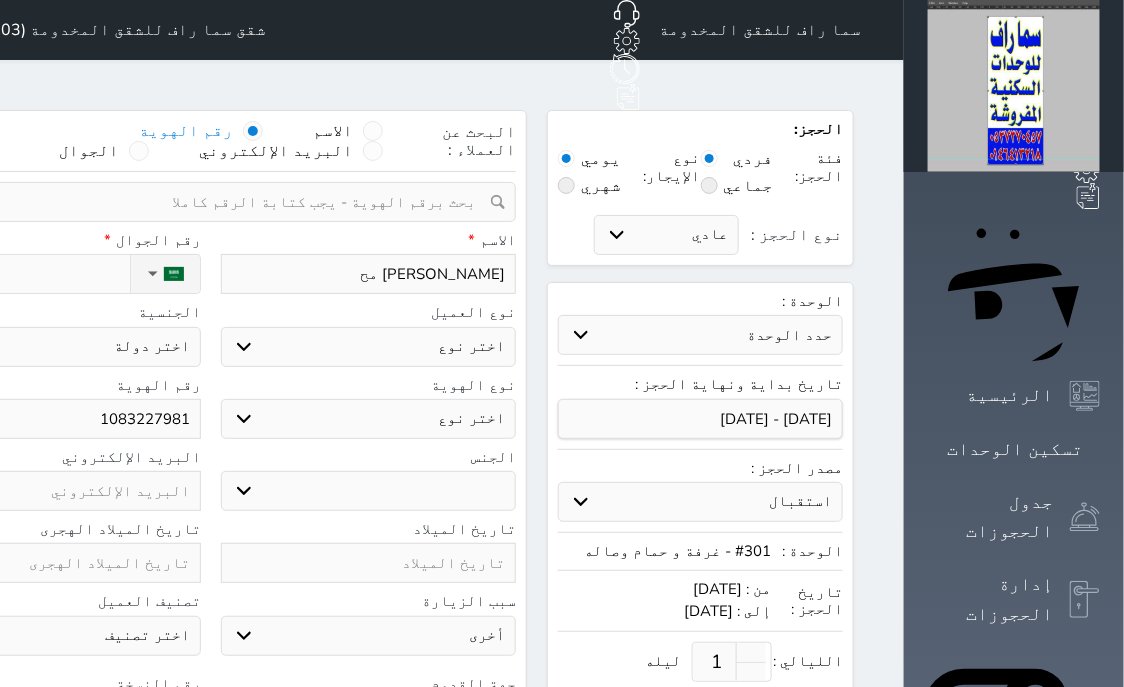 type on "[PERSON_NAME]" 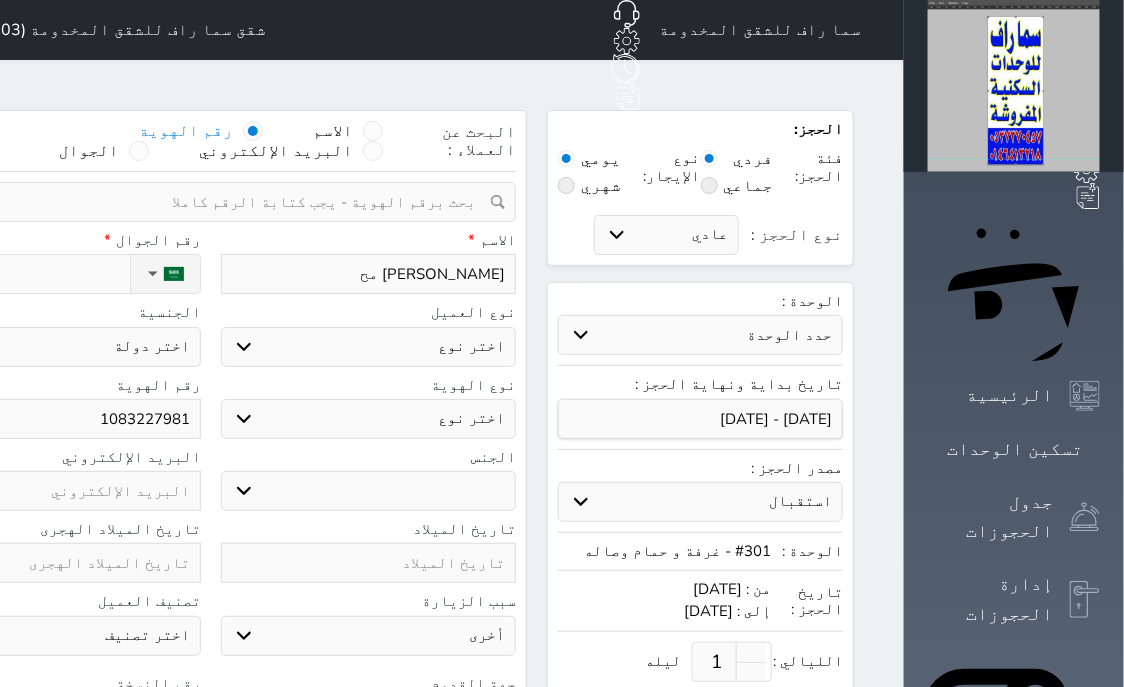 select 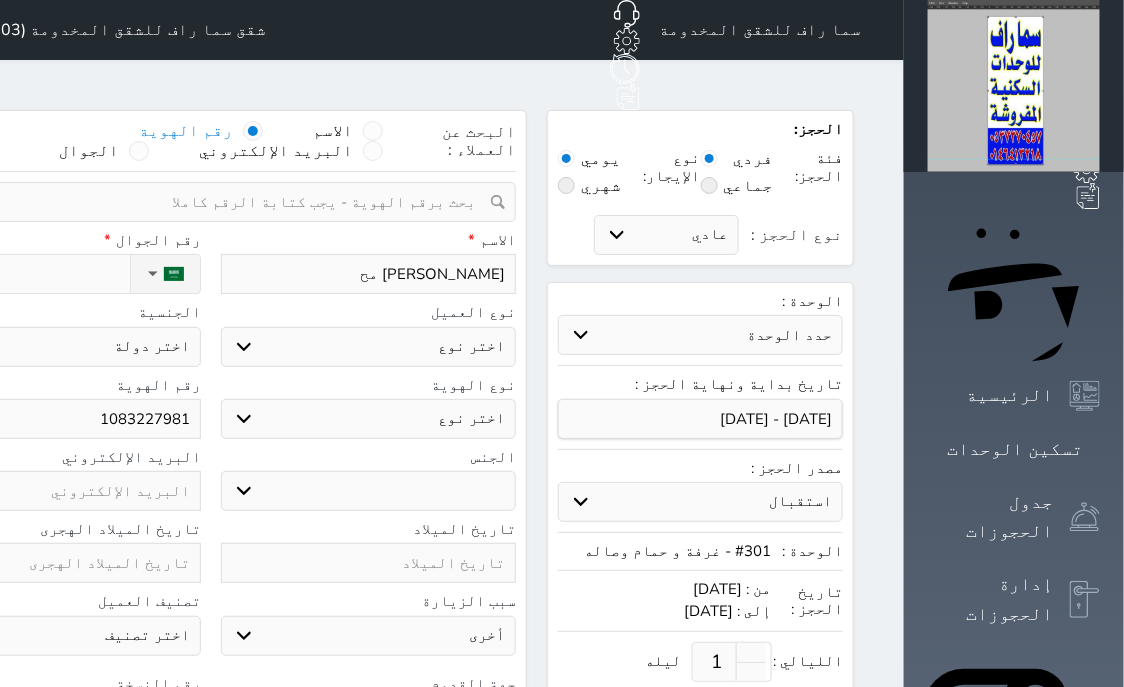 select 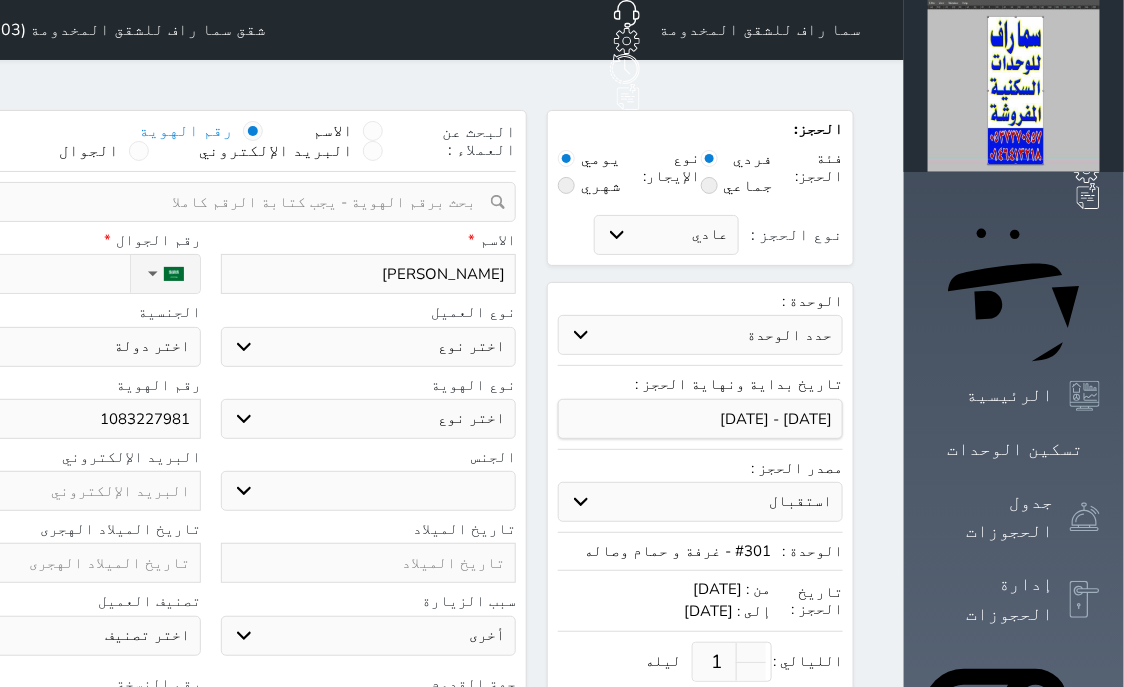 type on "[PERSON_NAME]" 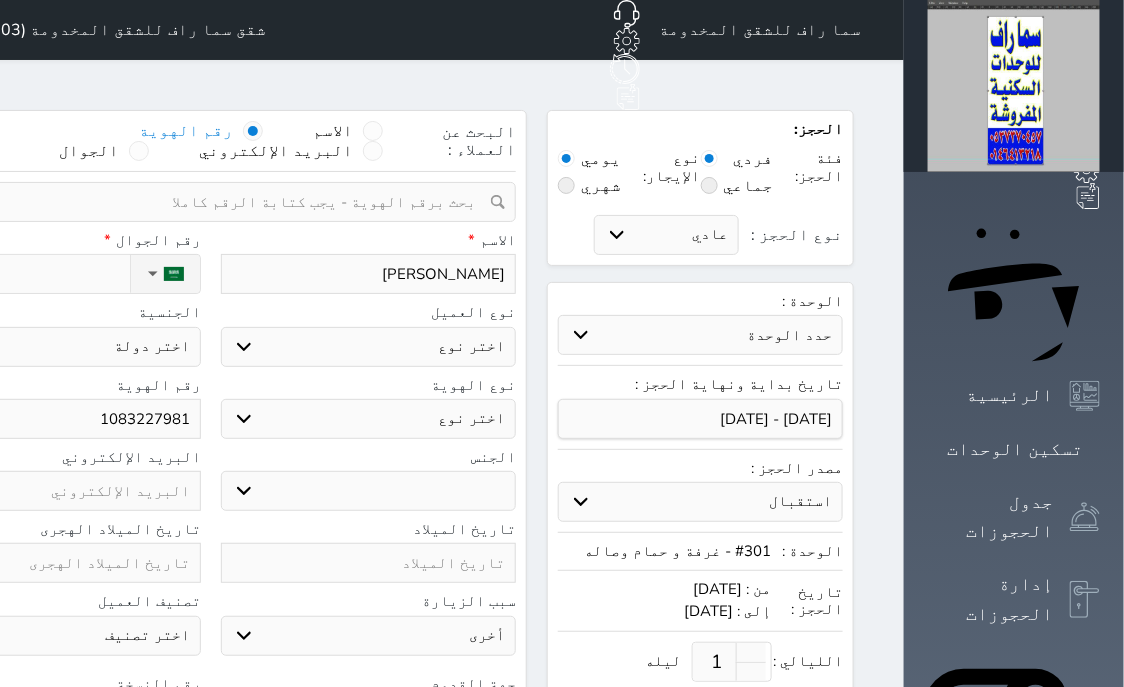 select 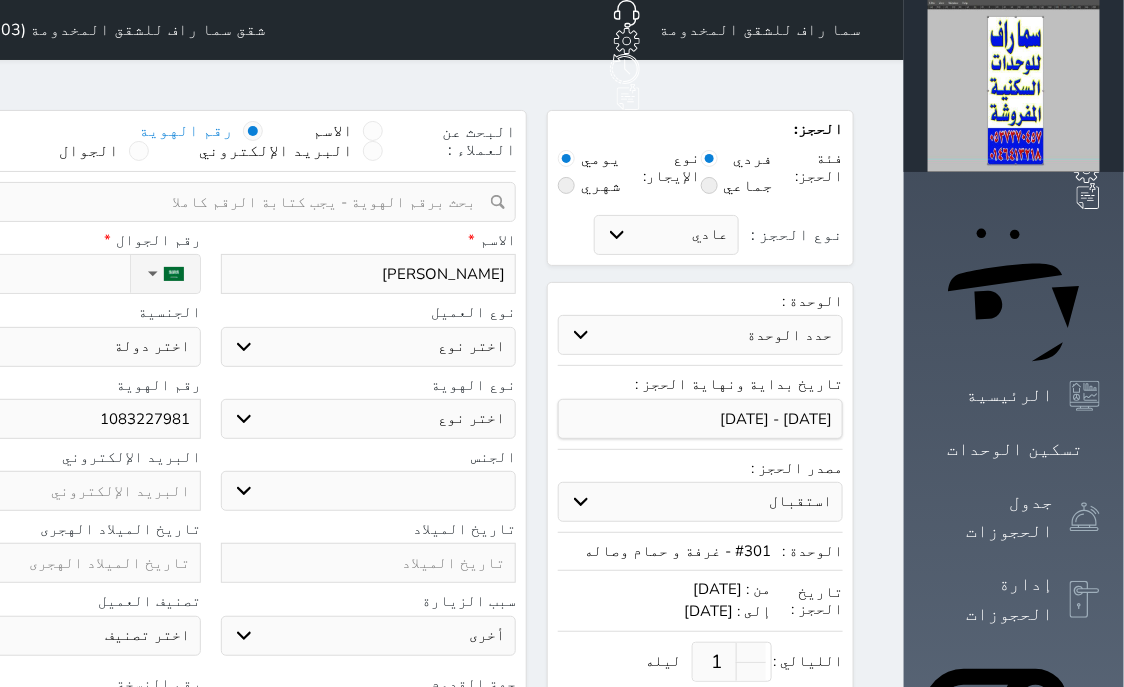 select 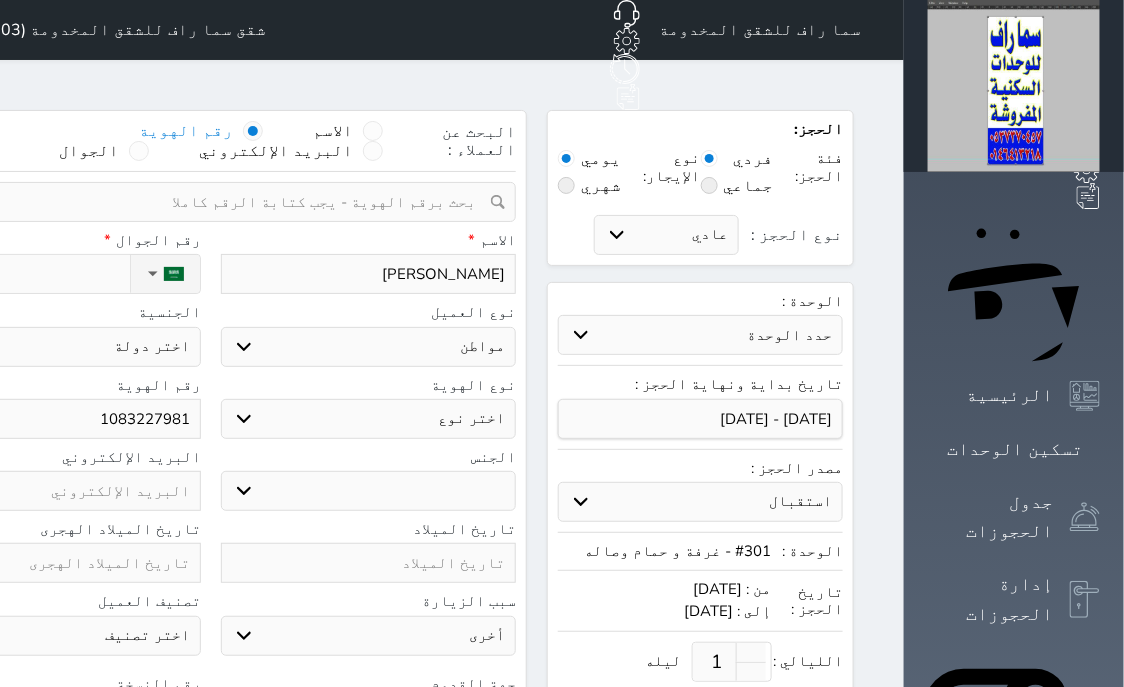 click on "مواطن" at bounding box center [0, 0] 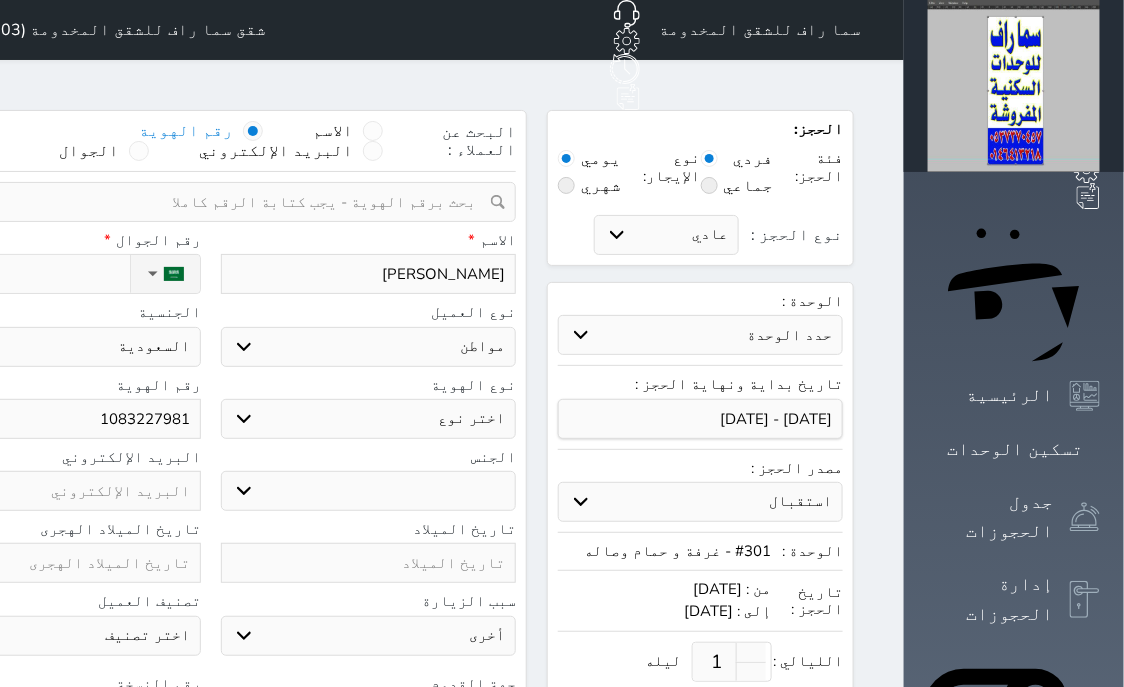 click on "اختر نوع   هوية وطنية هوية عائلية جواز السفر" at bounding box center [369, 419] 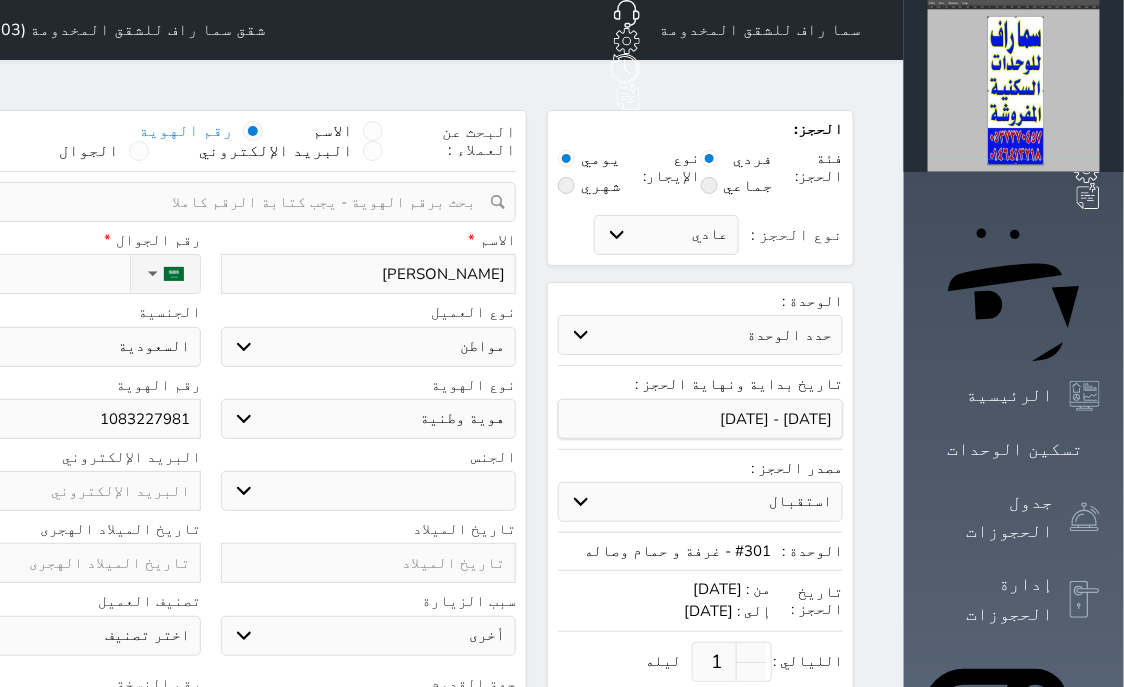 select 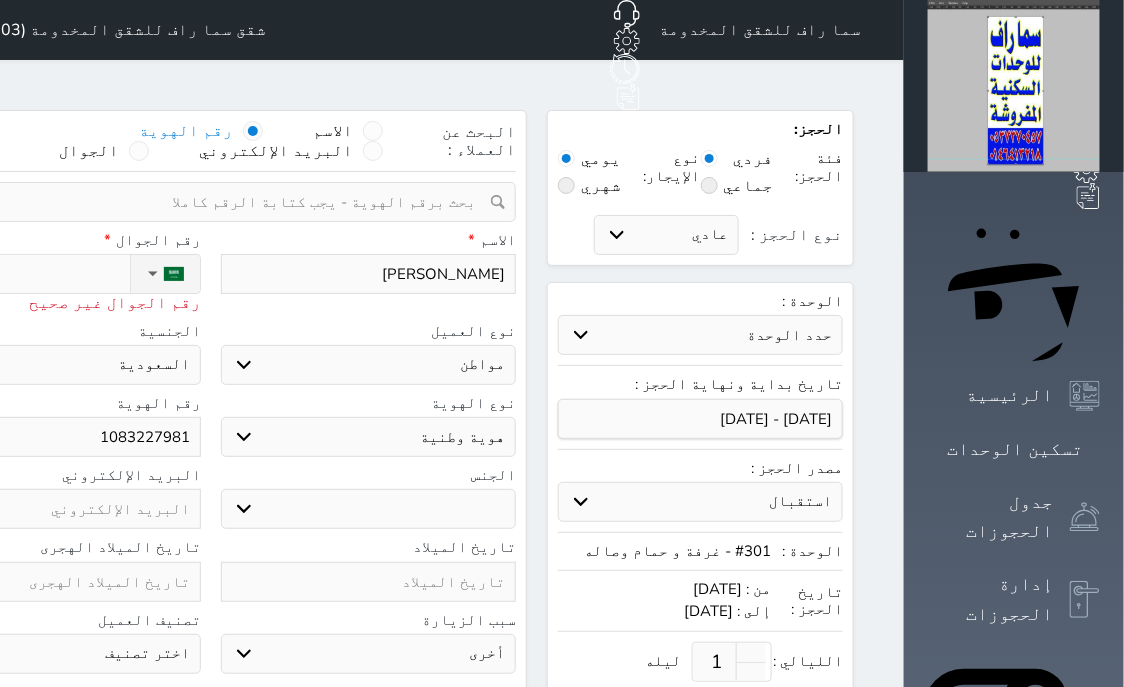 type on "+9" 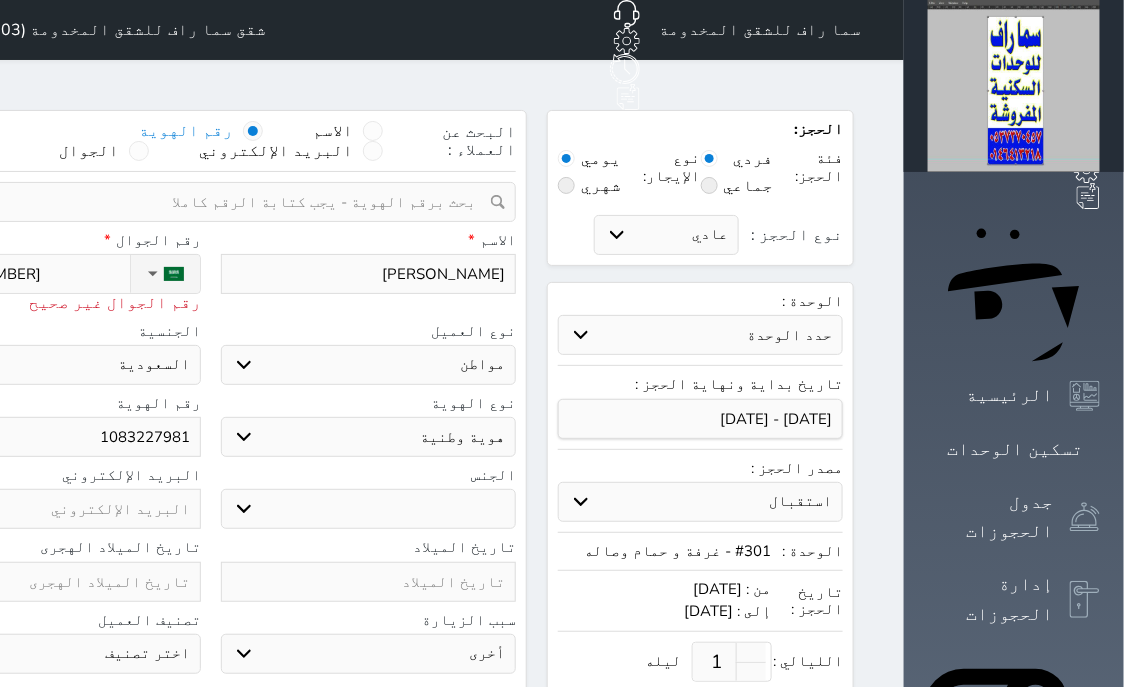 type on "[PHONE_NUMBER]" 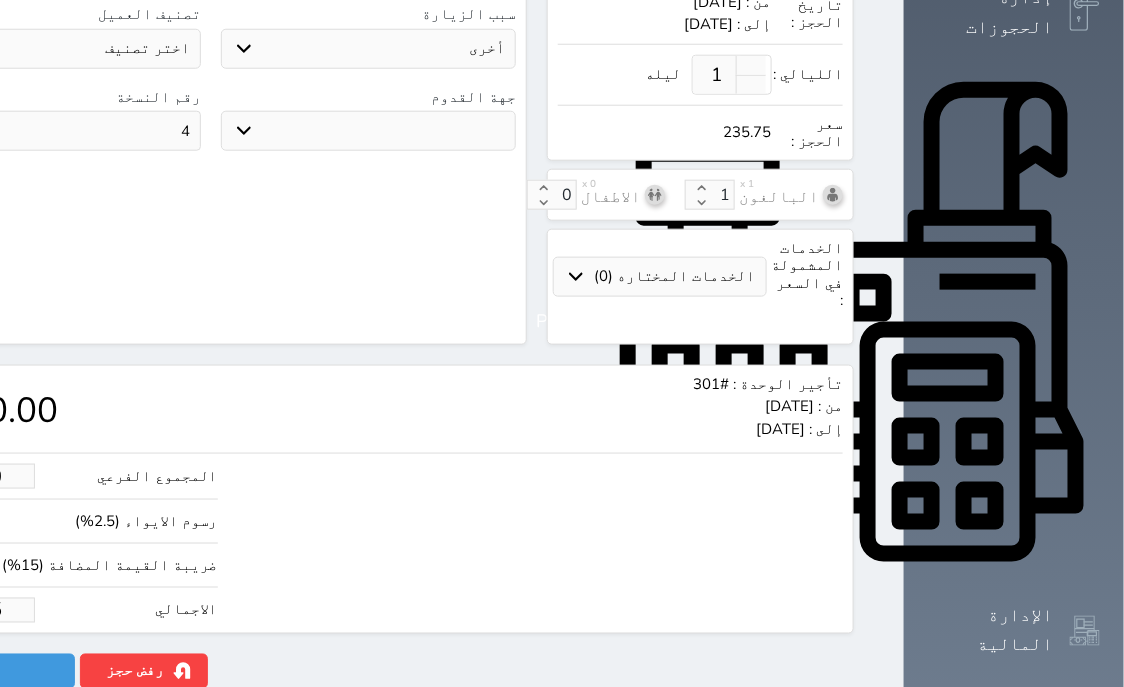 scroll, scrollTop: 621, scrollLeft: 0, axis: vertical 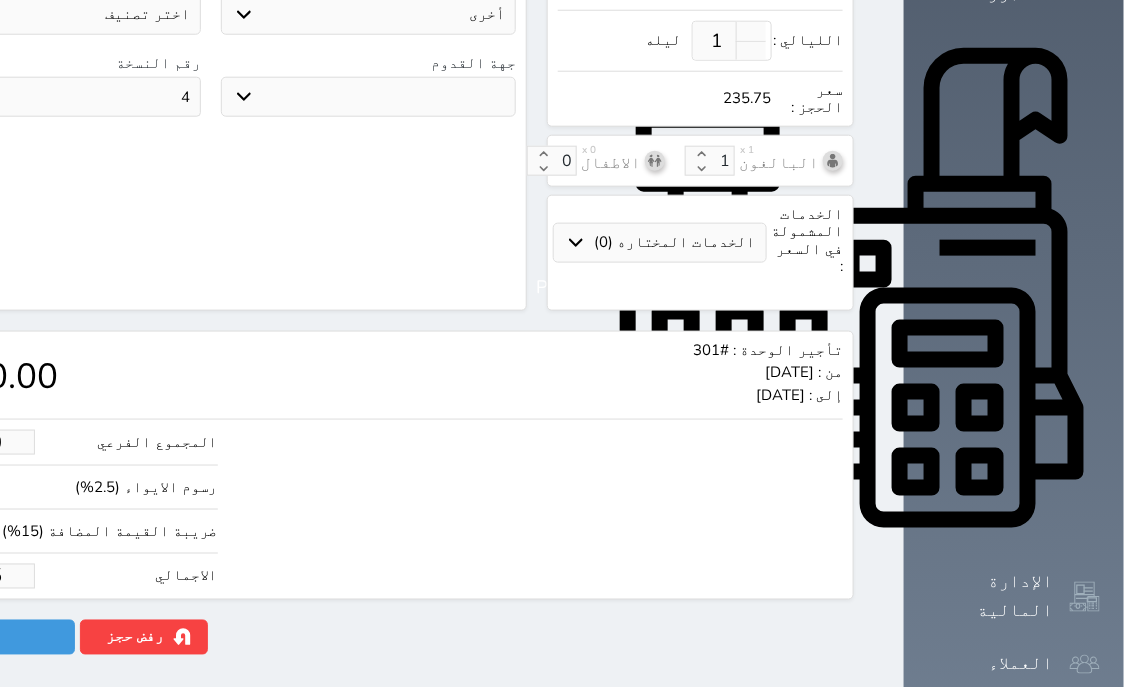 type on "[PHONE_NUMBER]" 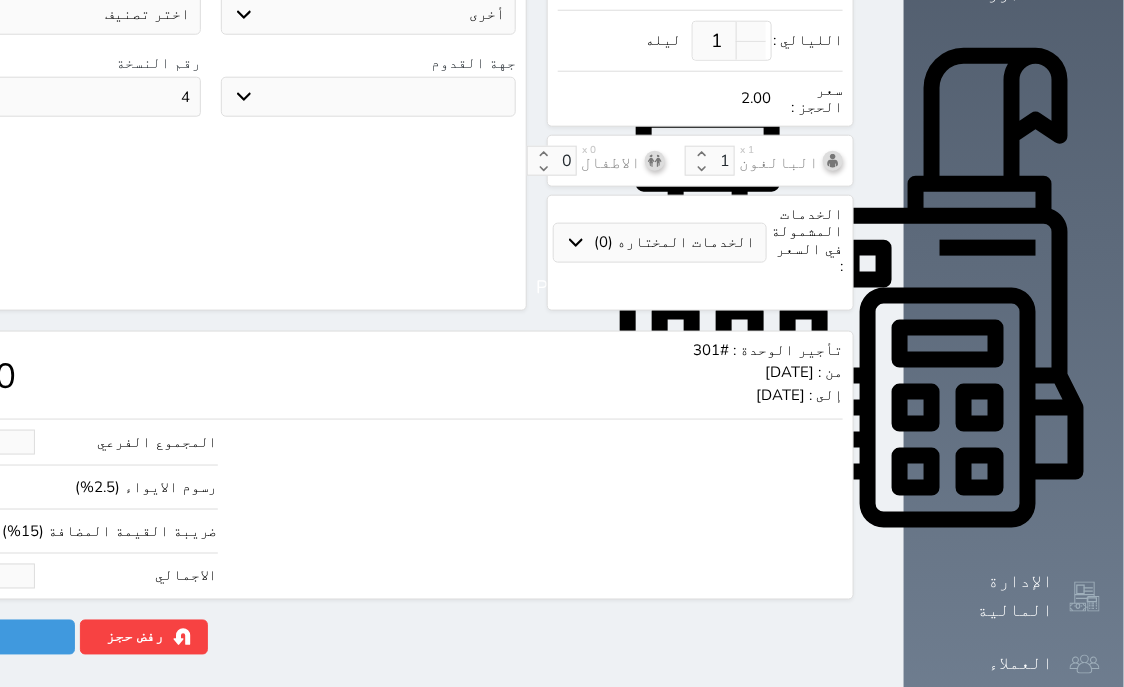 type on "19.51" 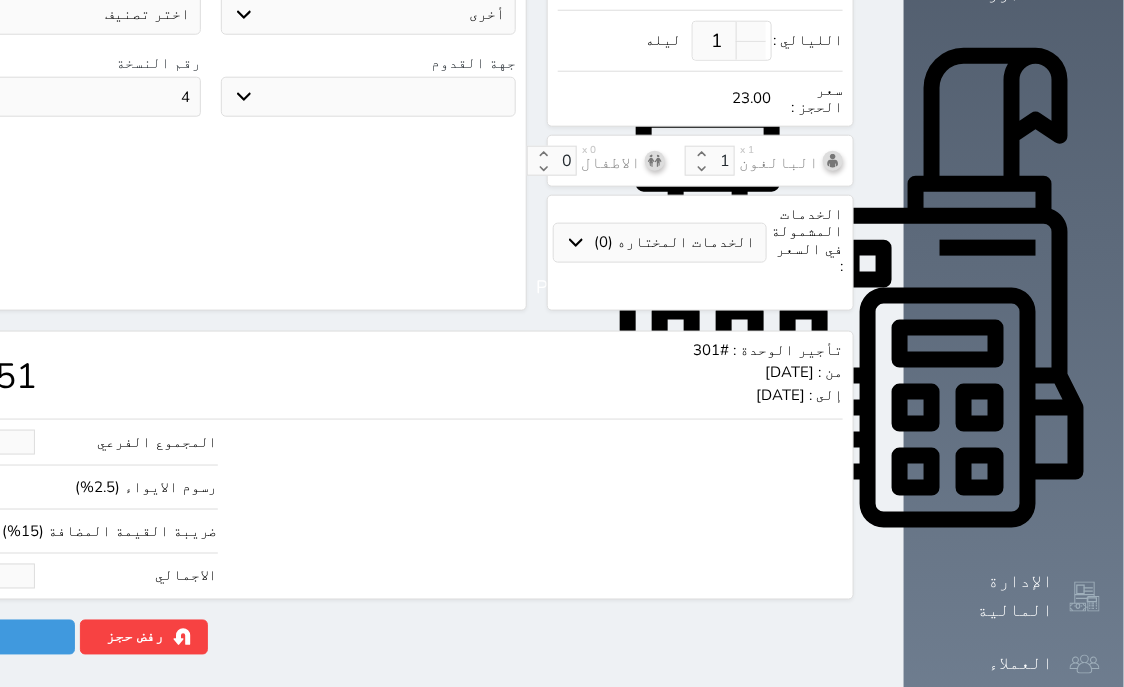 type on "195.12" 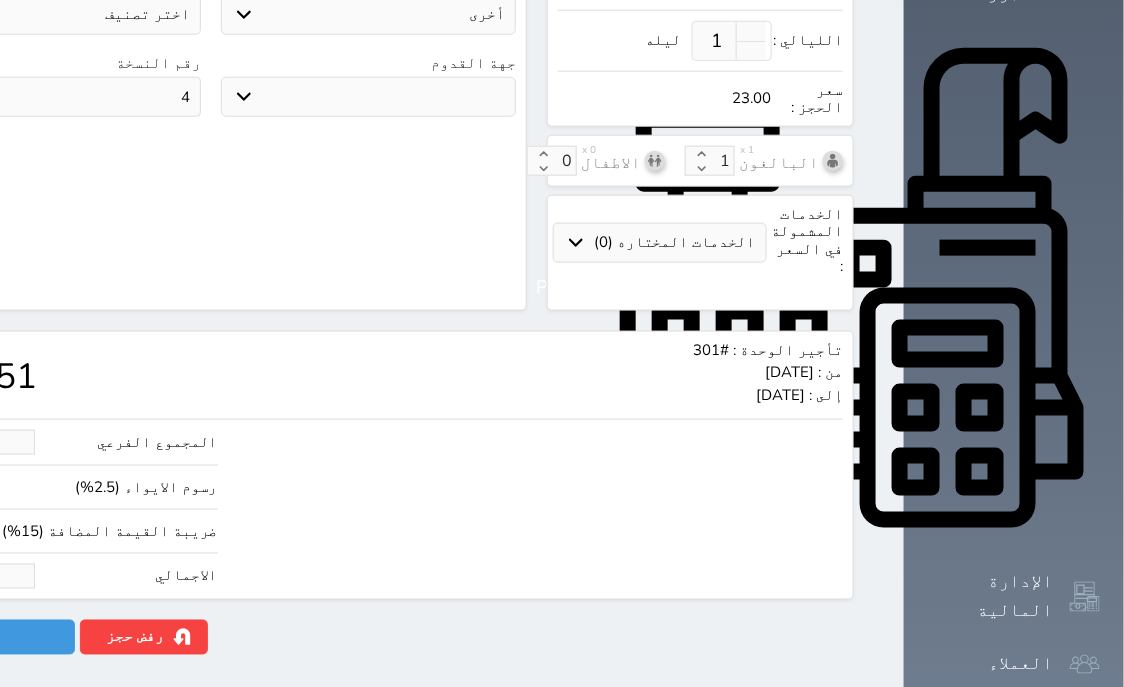 type on "230" 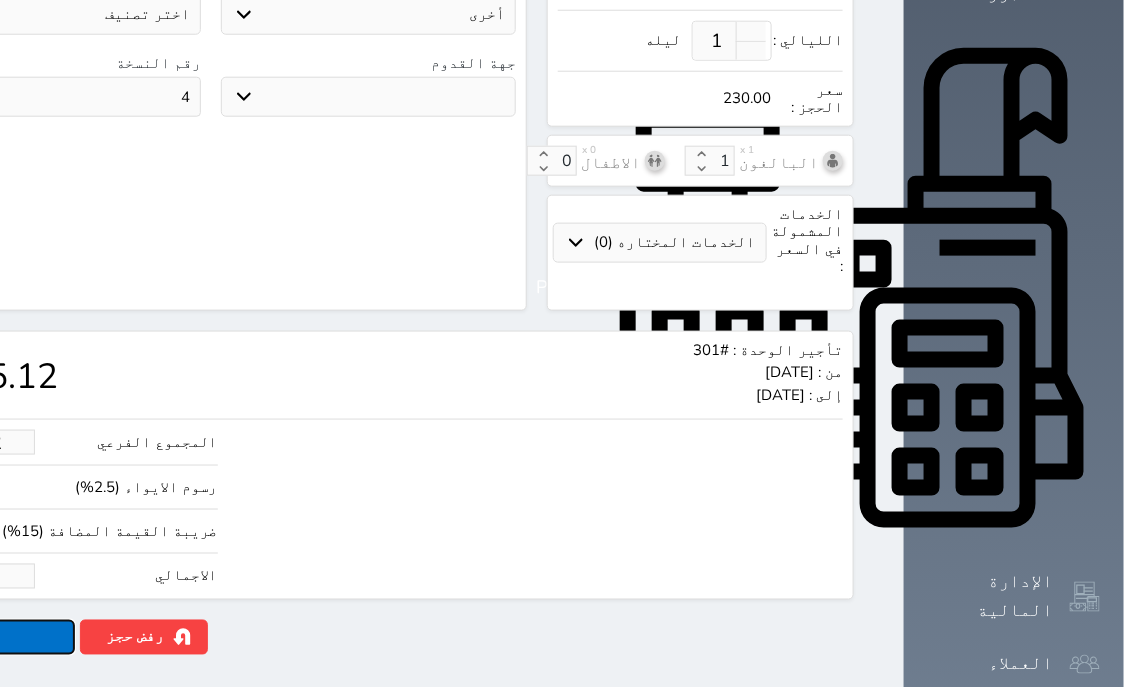 type on "230.00" 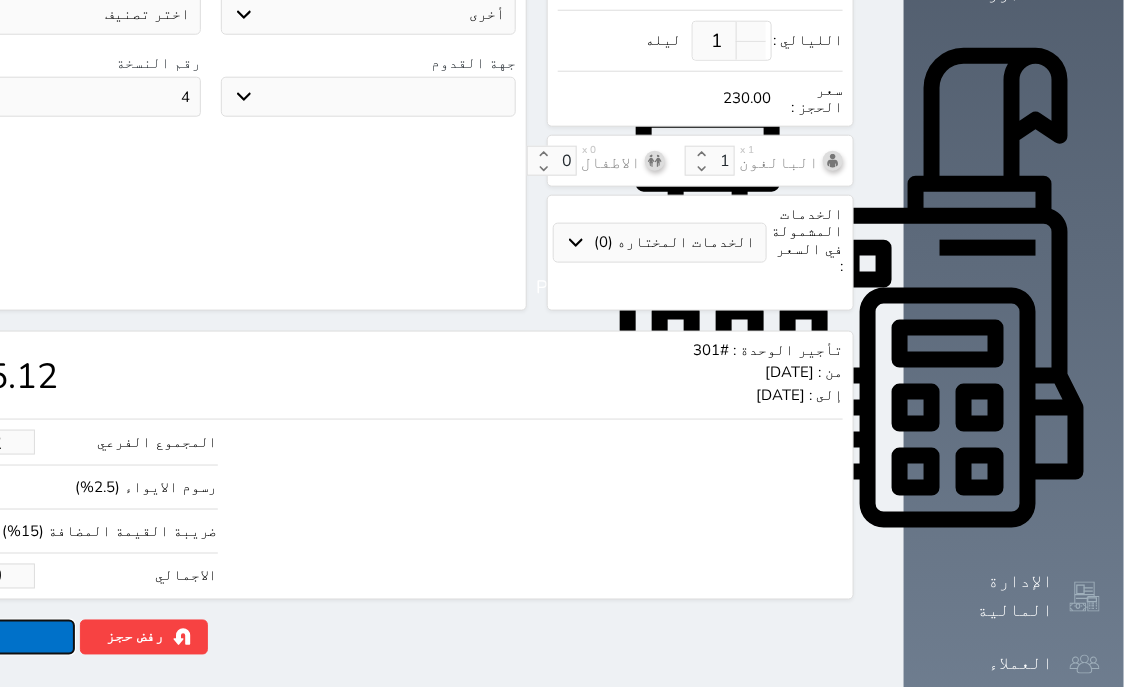click on "حجز" at bounding box center (-13, 637) 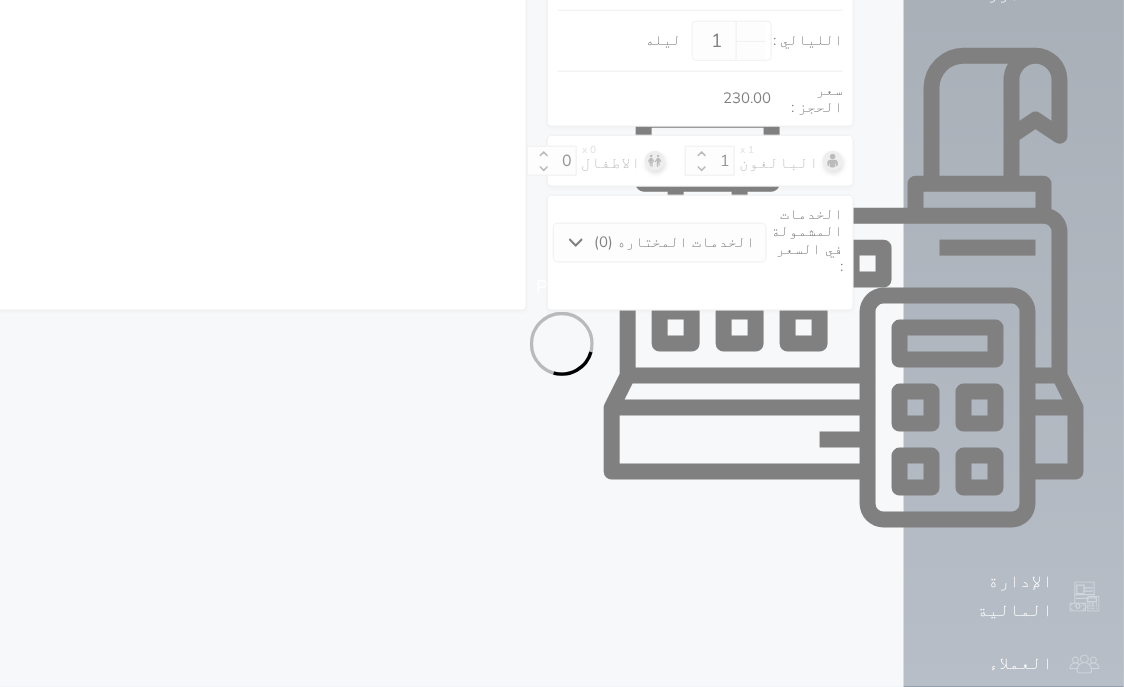 type 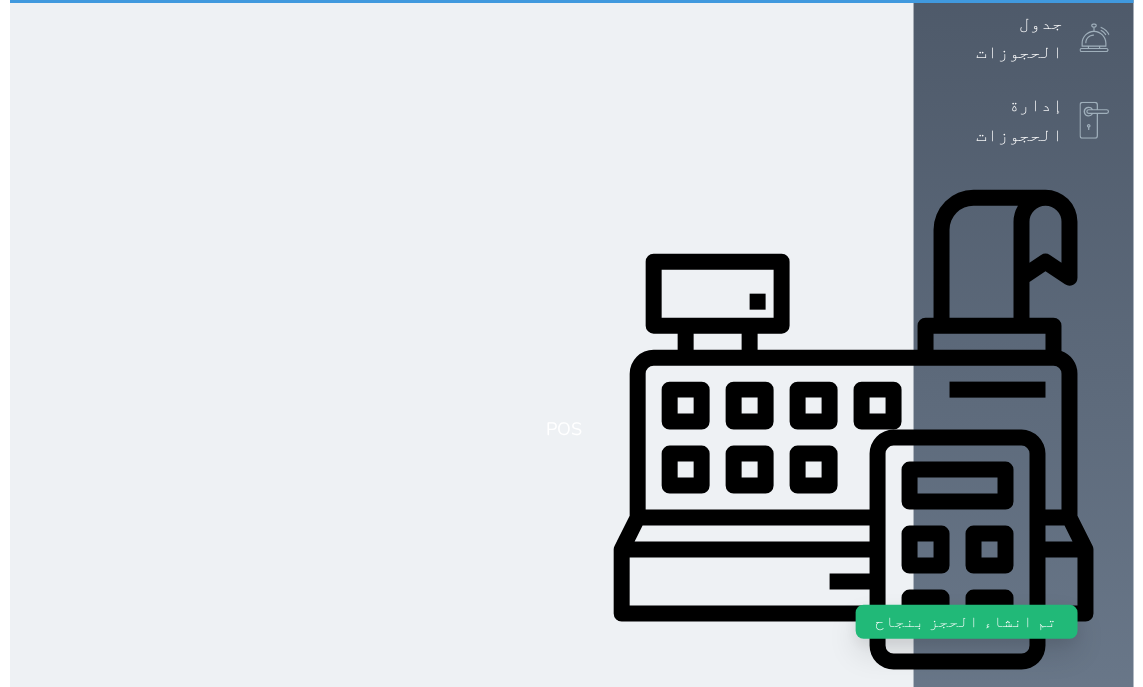 scroll, scrollTop: 0, scrollLeft: 0, axis: both 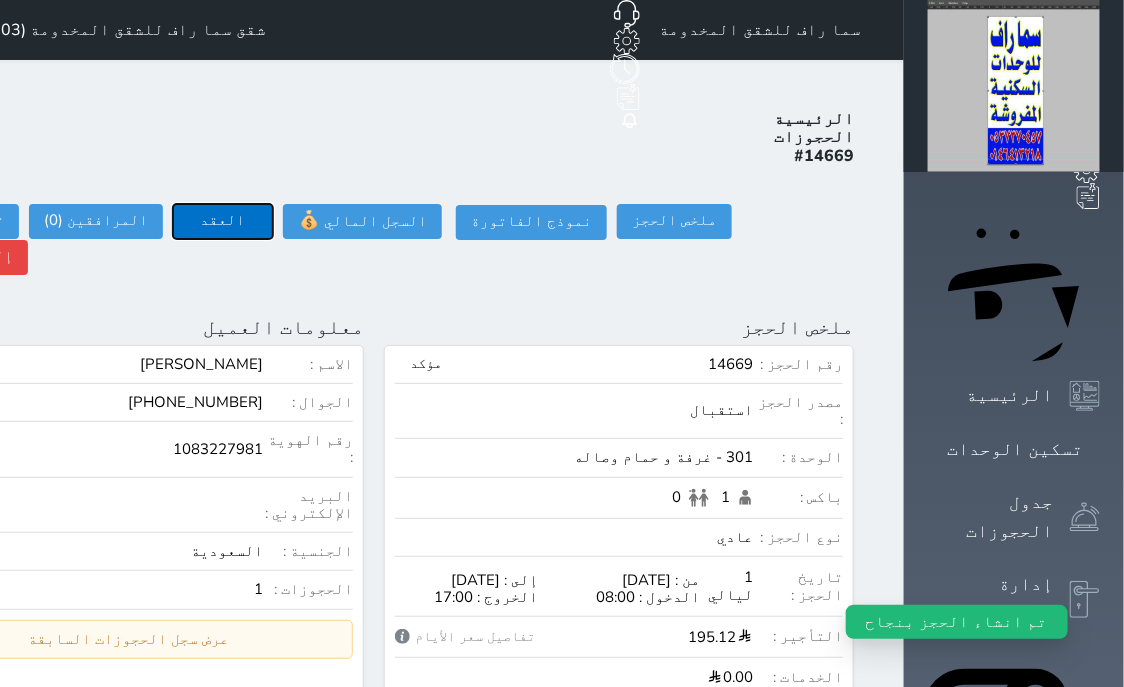 click on "العقد" at bounding box center [223, 221] 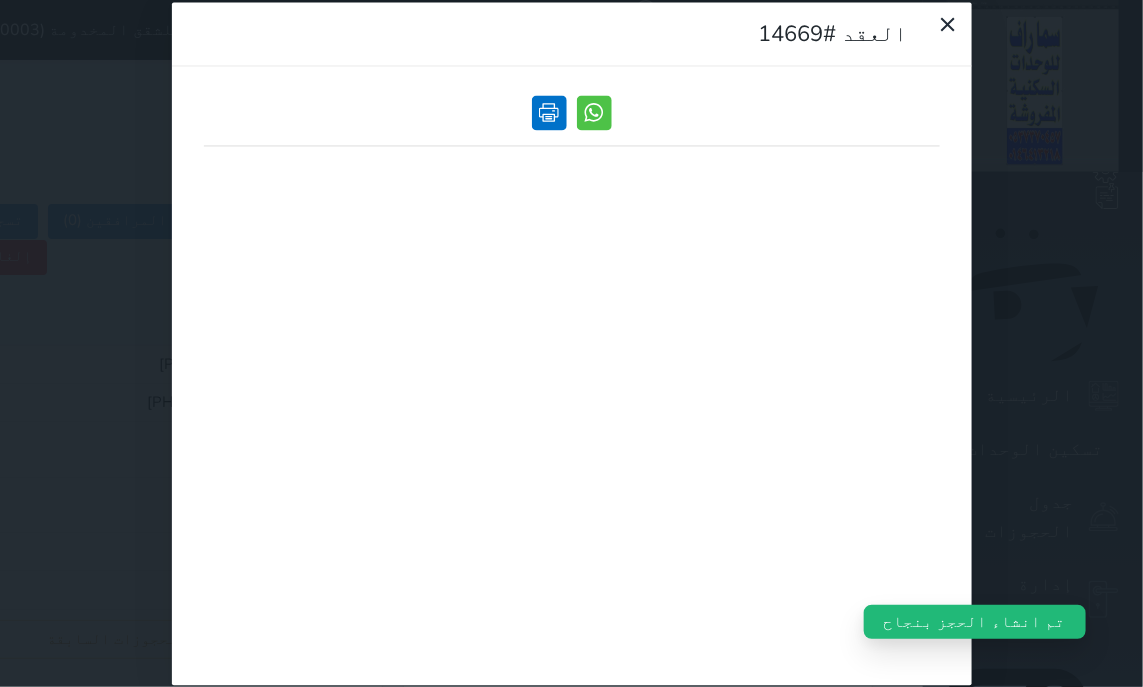 click at bounding box center (549, 112) 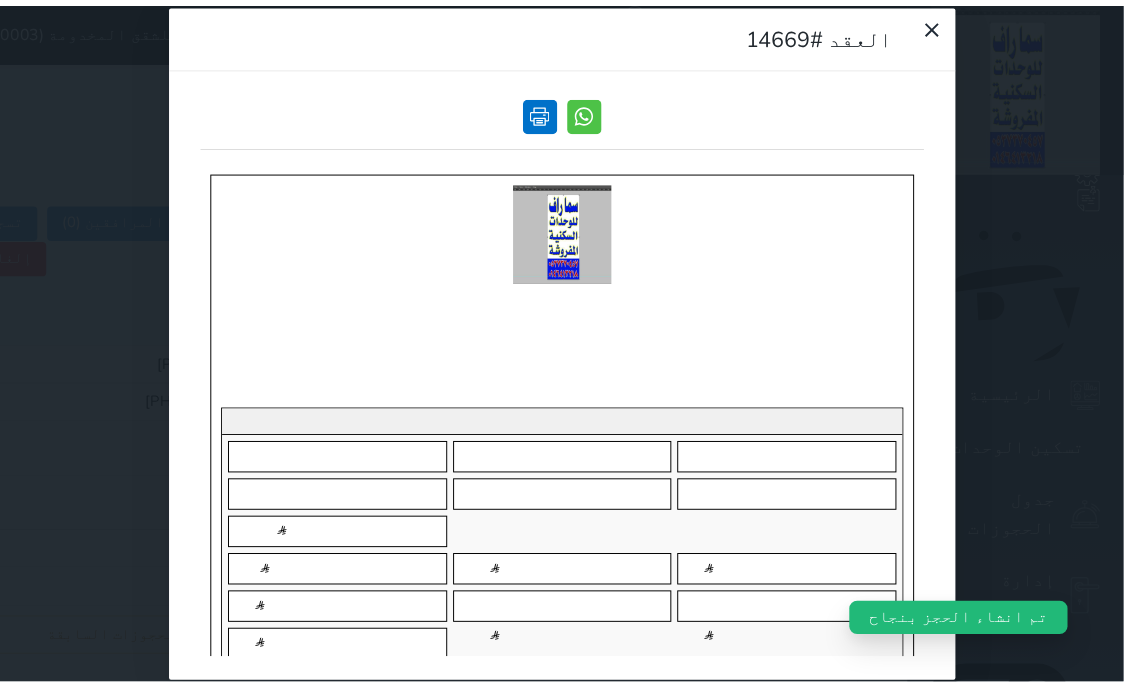 scroll, scrollTop: 0, scrollLeft: 0, axis: both 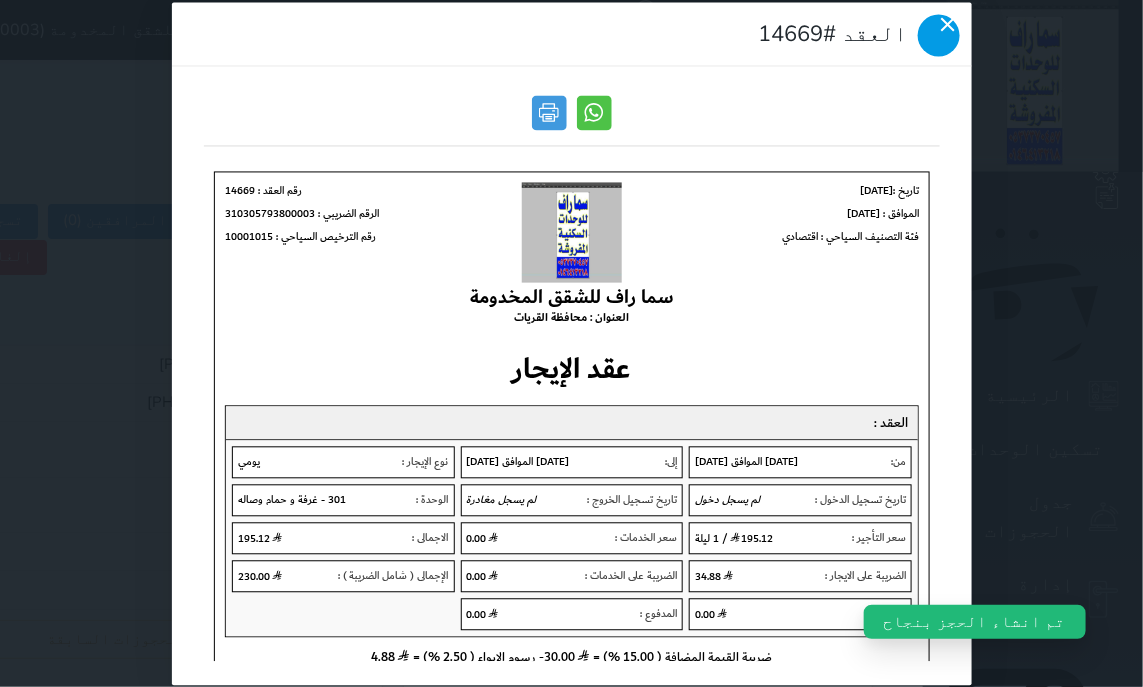 click 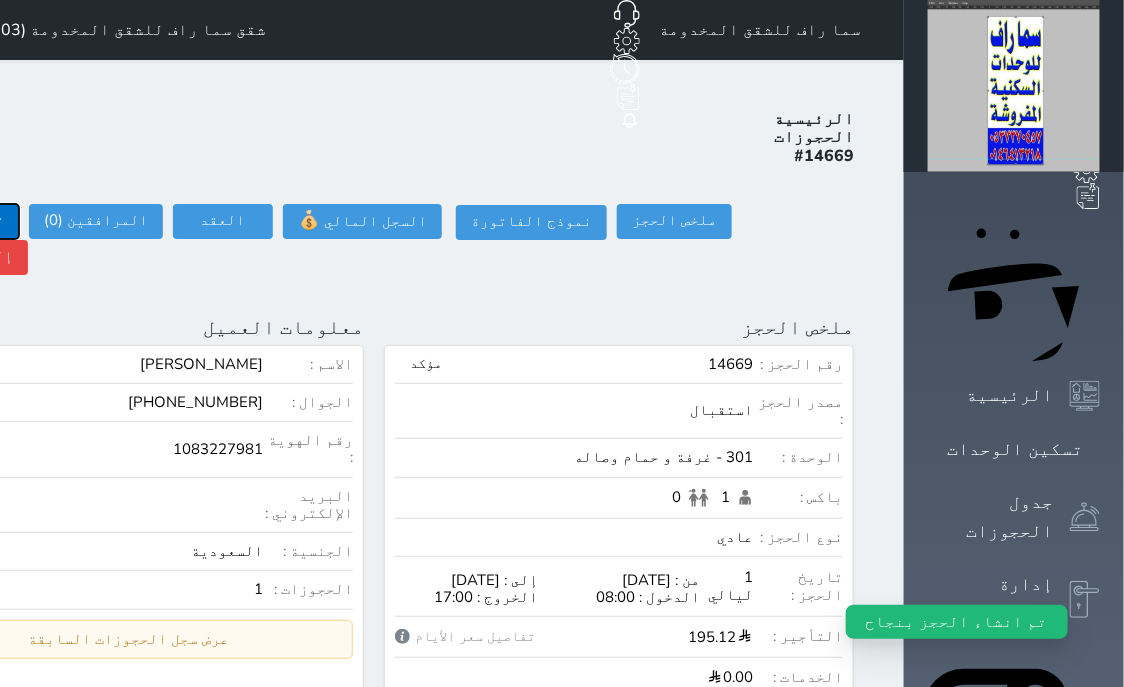 click on "تسجيل دخول" at bounding box center [-39, 221] 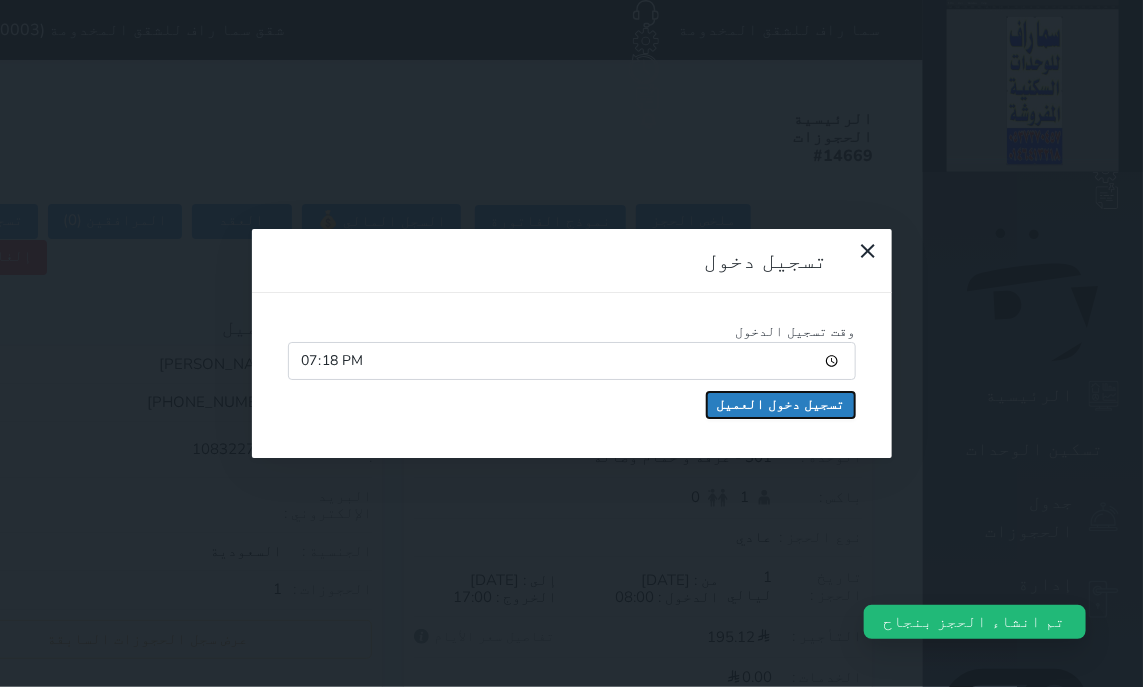 click on "تسجيل دخول العميل" at bounding box center [781, 405] 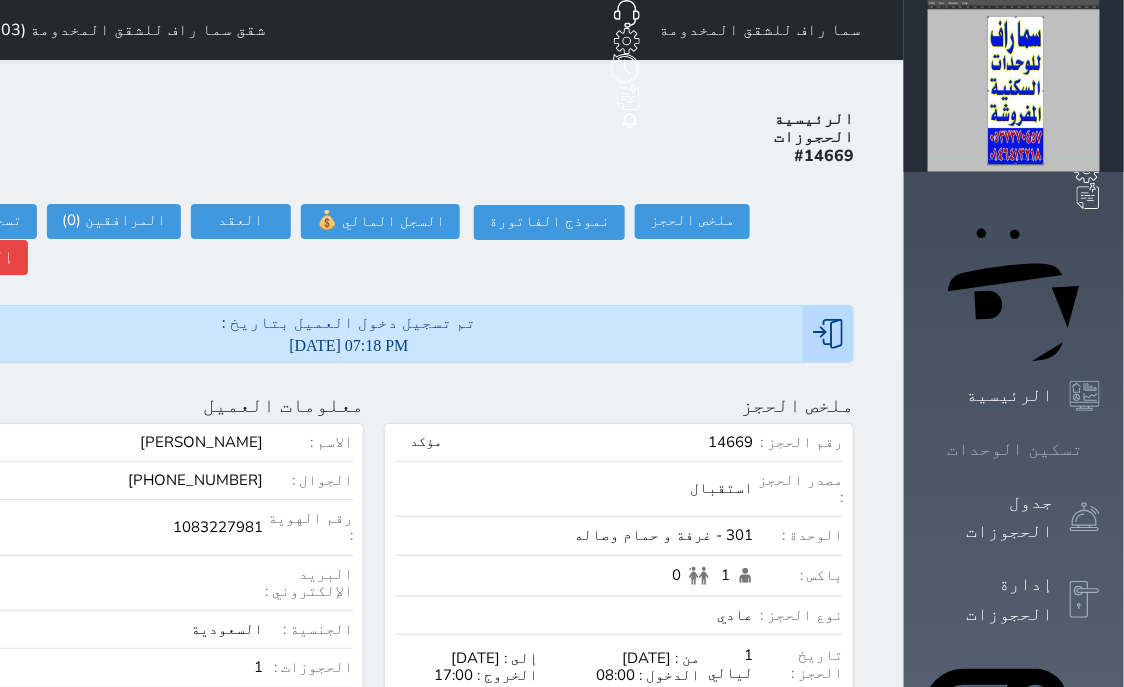 click 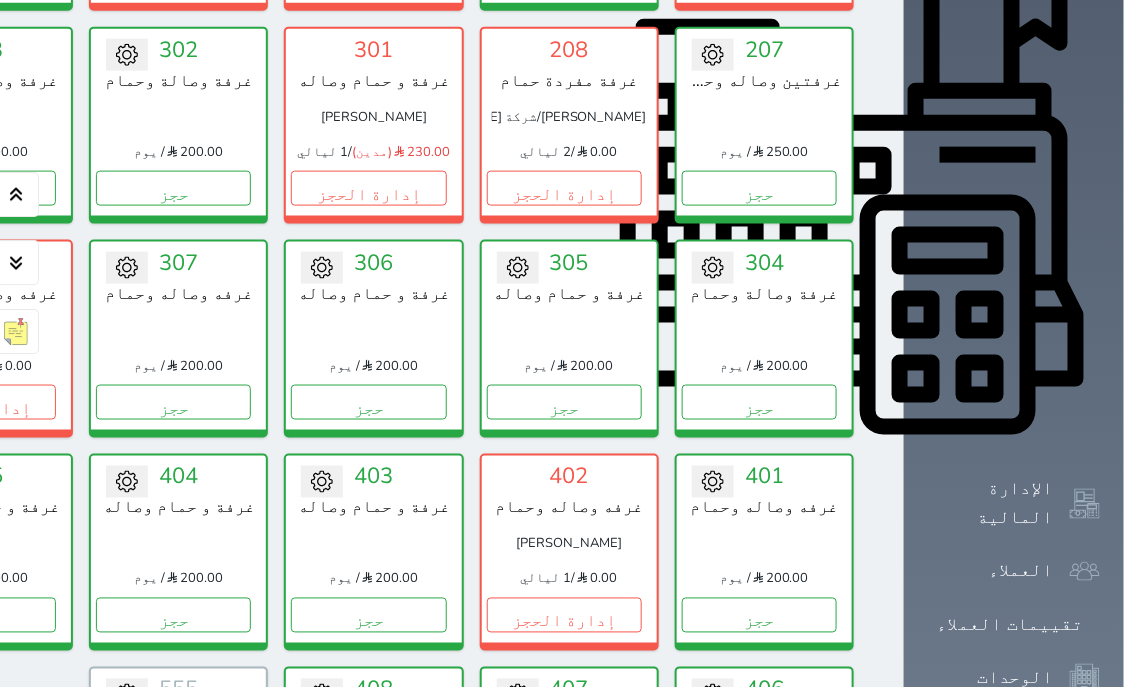 scroll, scrollTop: 969, scrollLeft: 0, axis: vertical 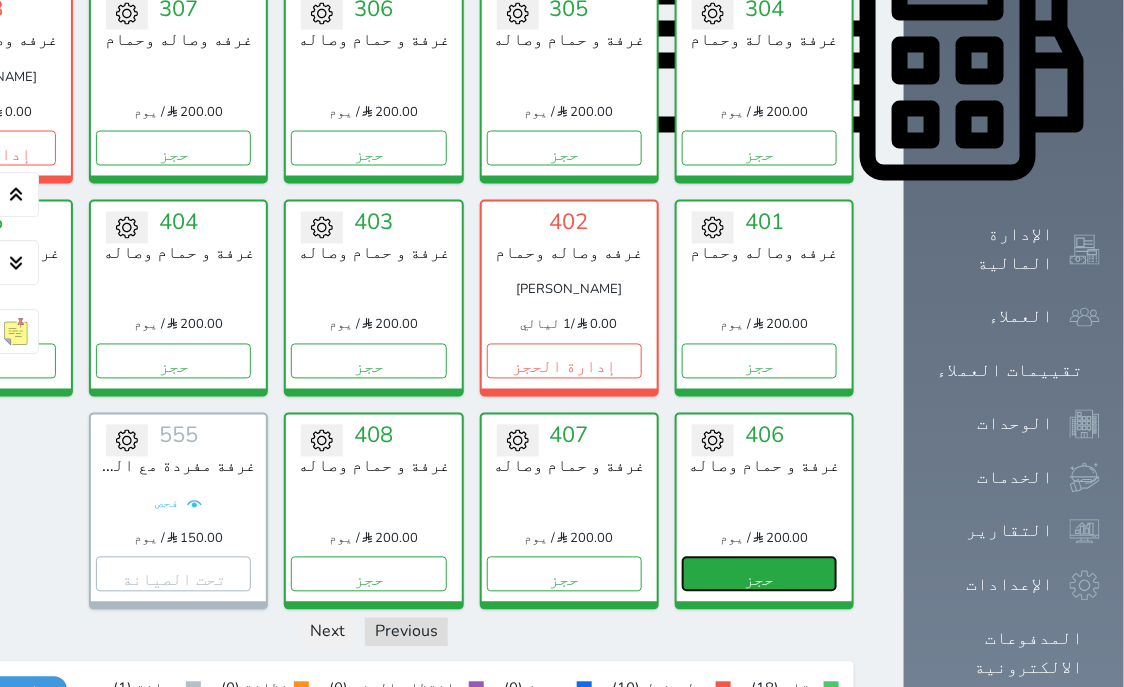 click on "حجز" at bounding box center [759, 573] 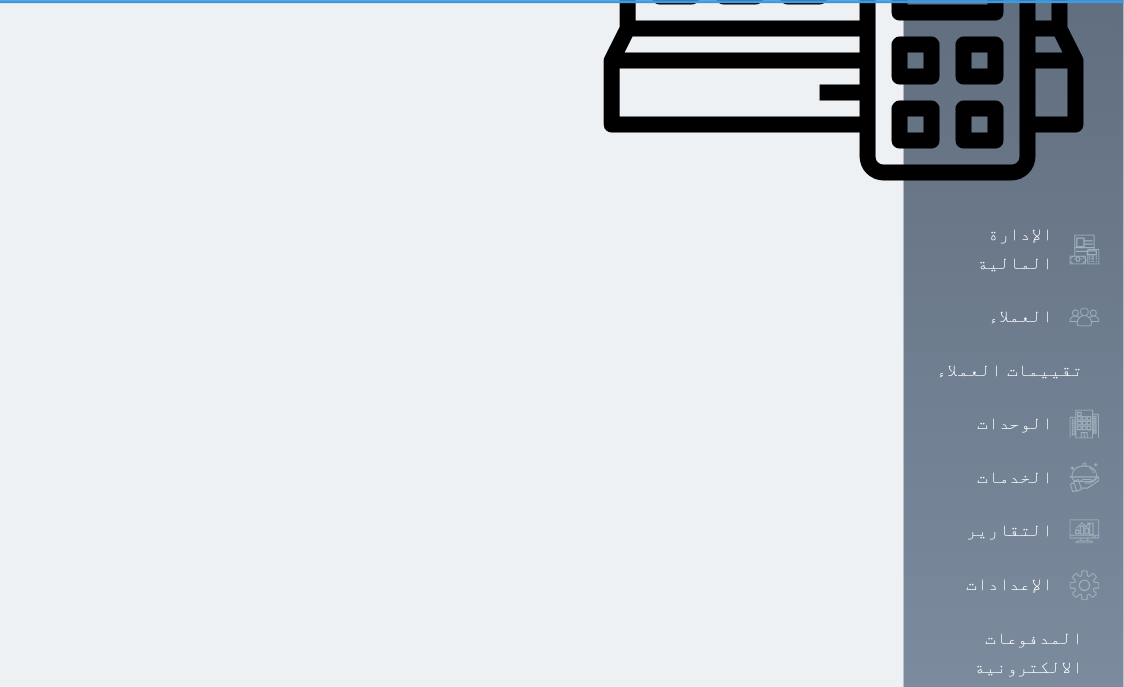 scroll, scrollTop: 0, scrollLeft: 0, axis: both 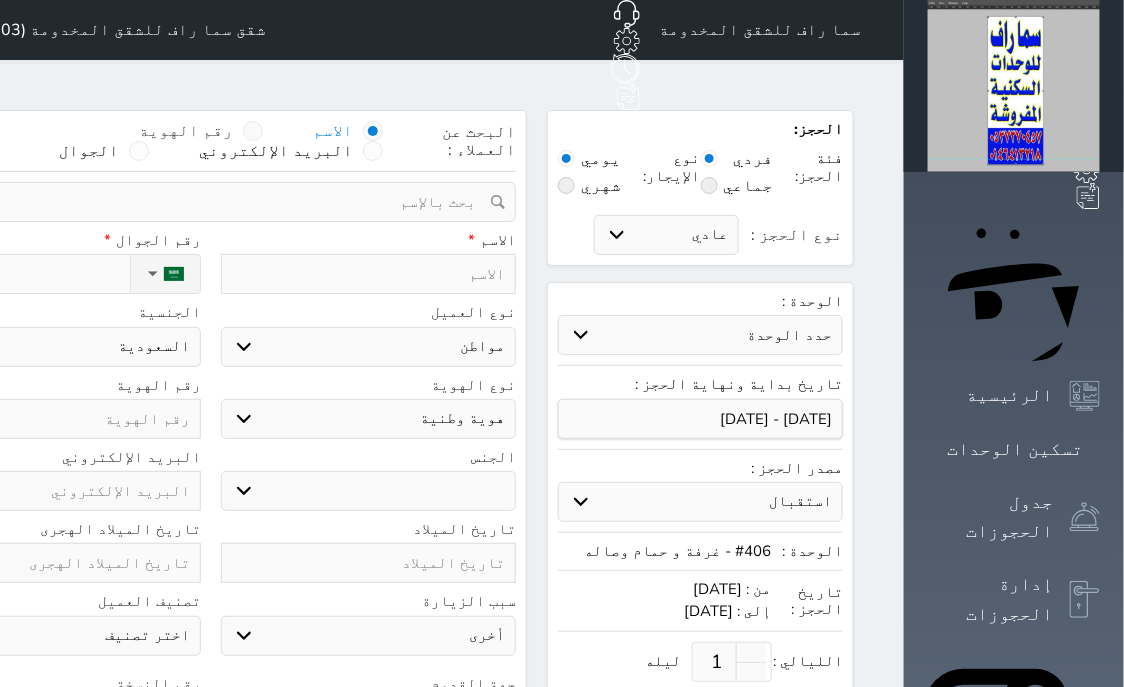 click at bounding box center (253, 131) 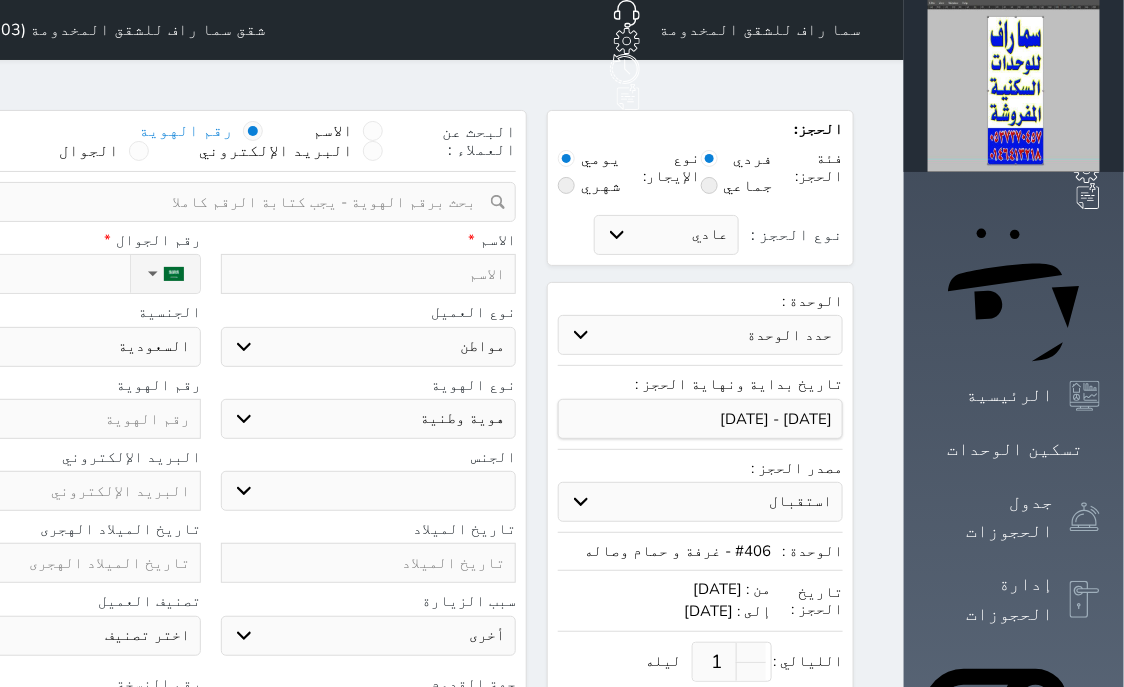 click at bounding box center (203, 202) 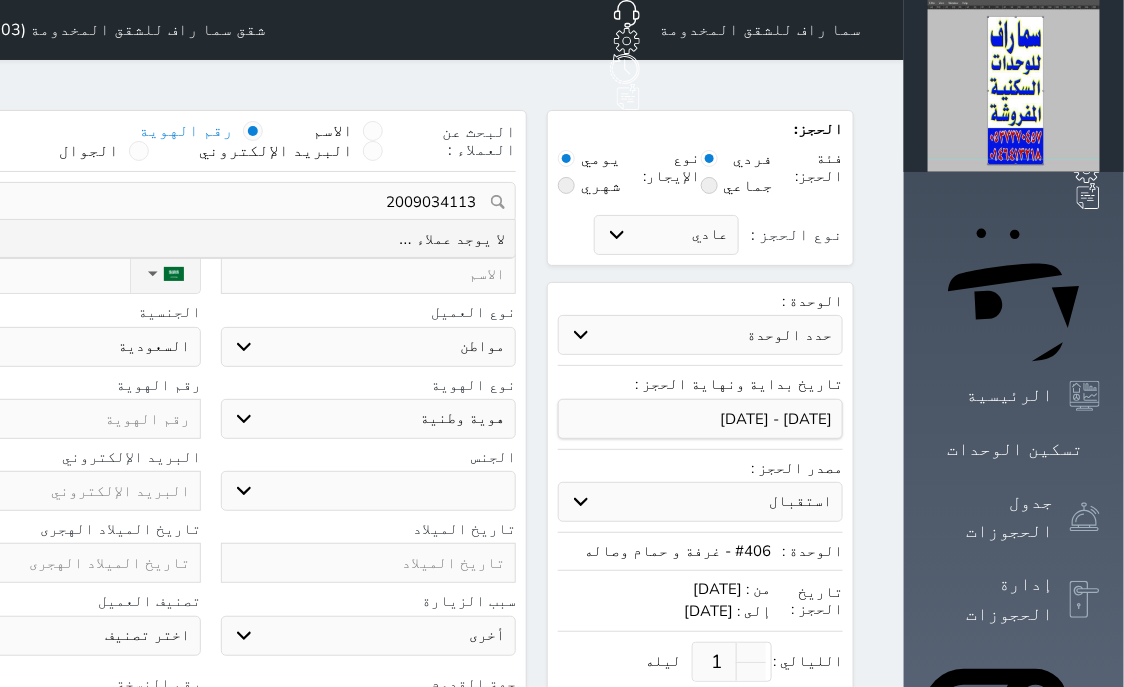 click on "2009034113" at bounding box center [210, 202] 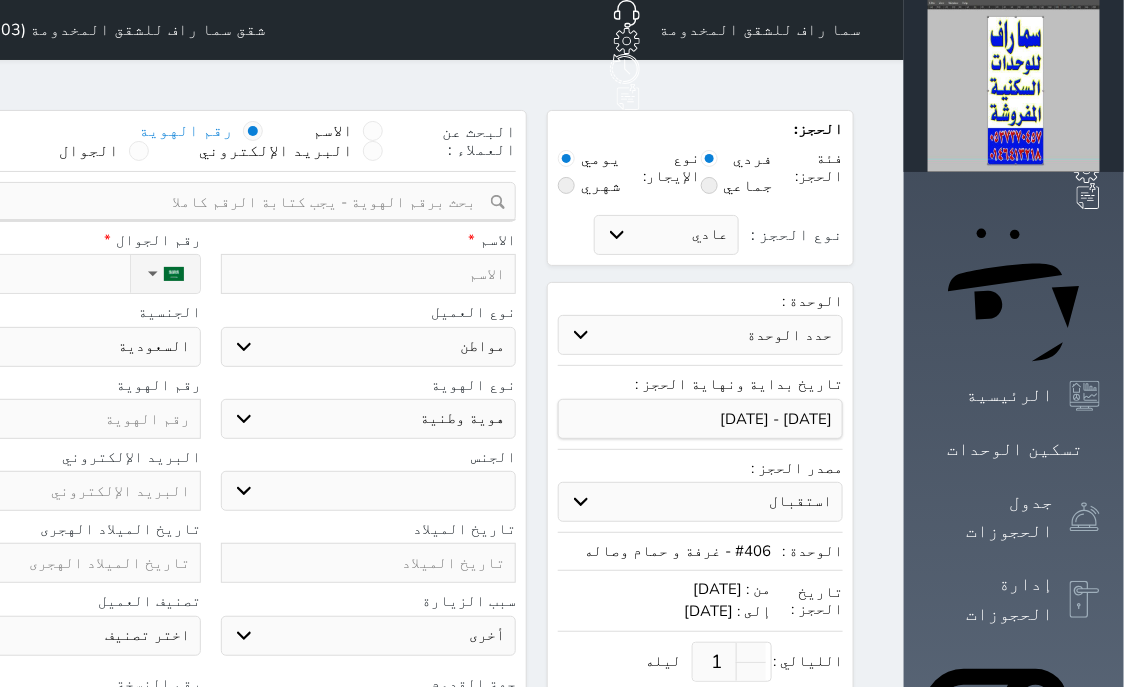 click at bounding box center [53, 419] 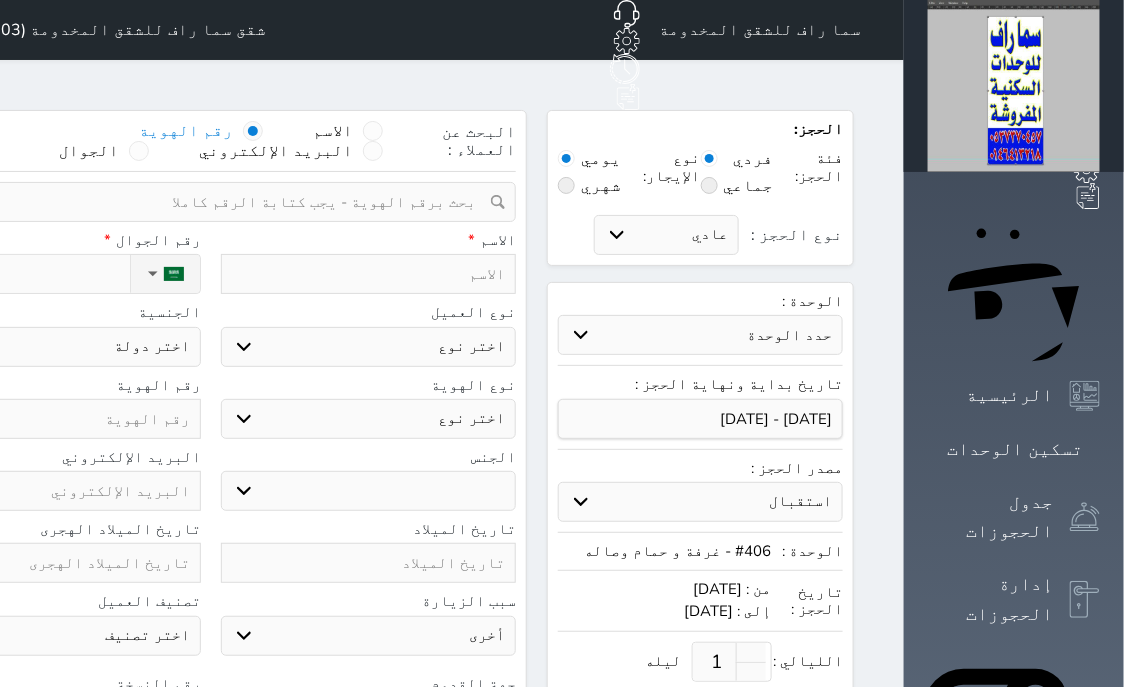 paste on "2009034113" 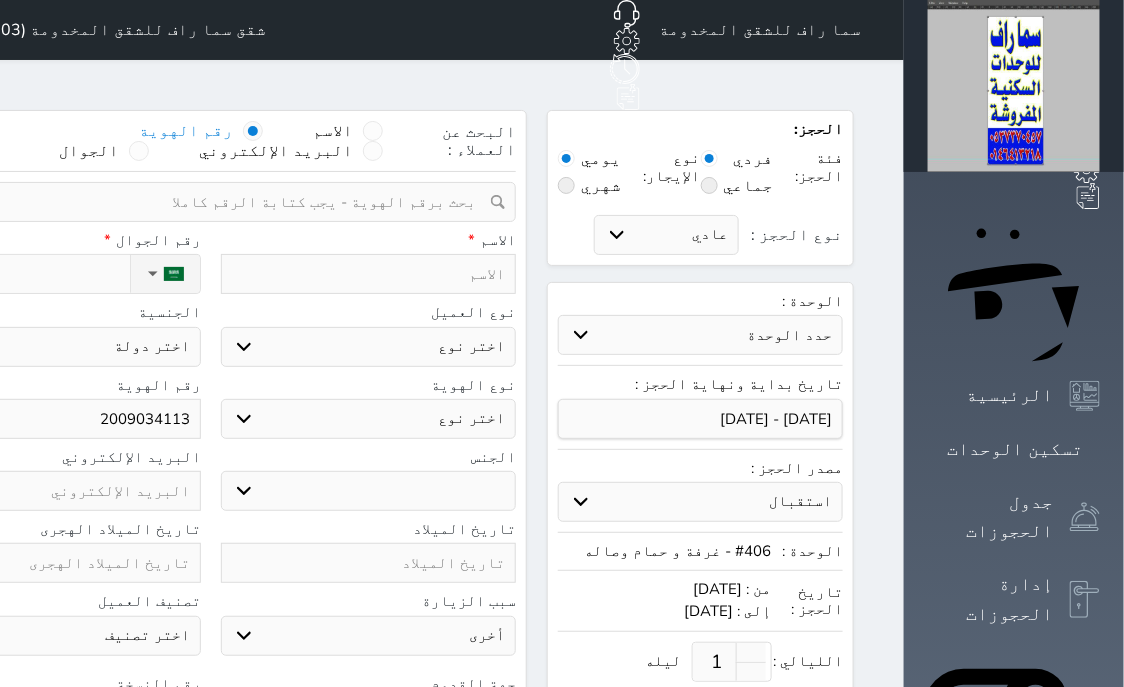 click at bounding box center (369, 274) 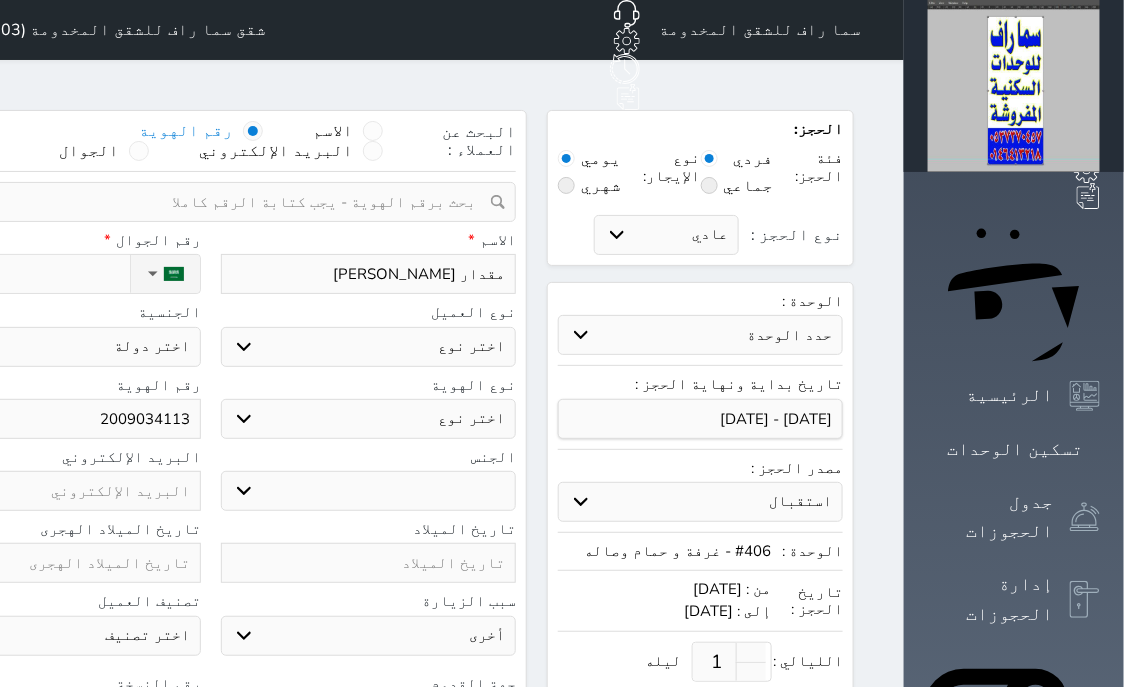 click on "اختر نوع   مواطن مواطن خليجي زائر مقيم" at bounding box center [369, 347] 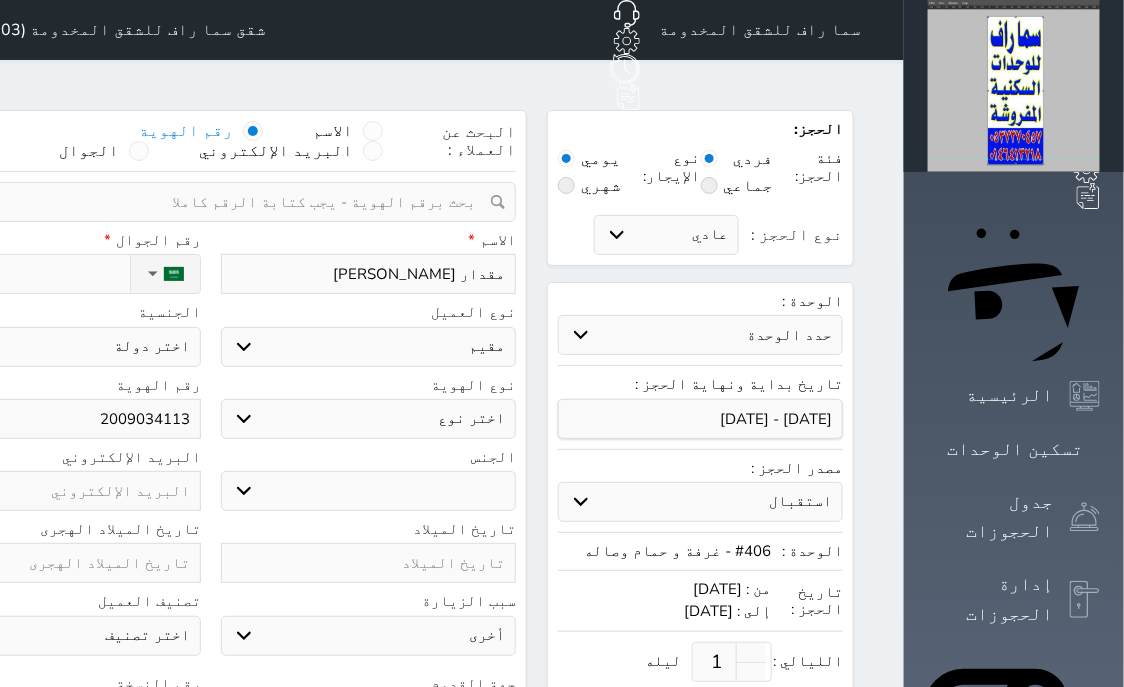 click on "مقيم" at bounding box center (0, 0) 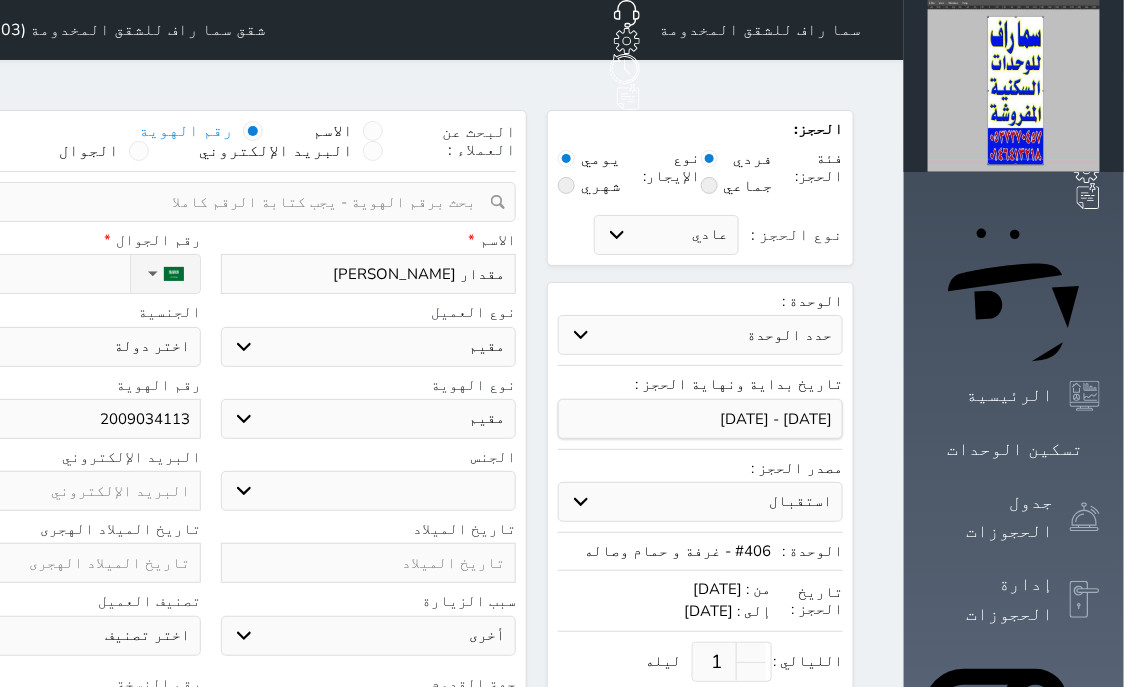 click on "مقيم" at bounding box center (0, 0) 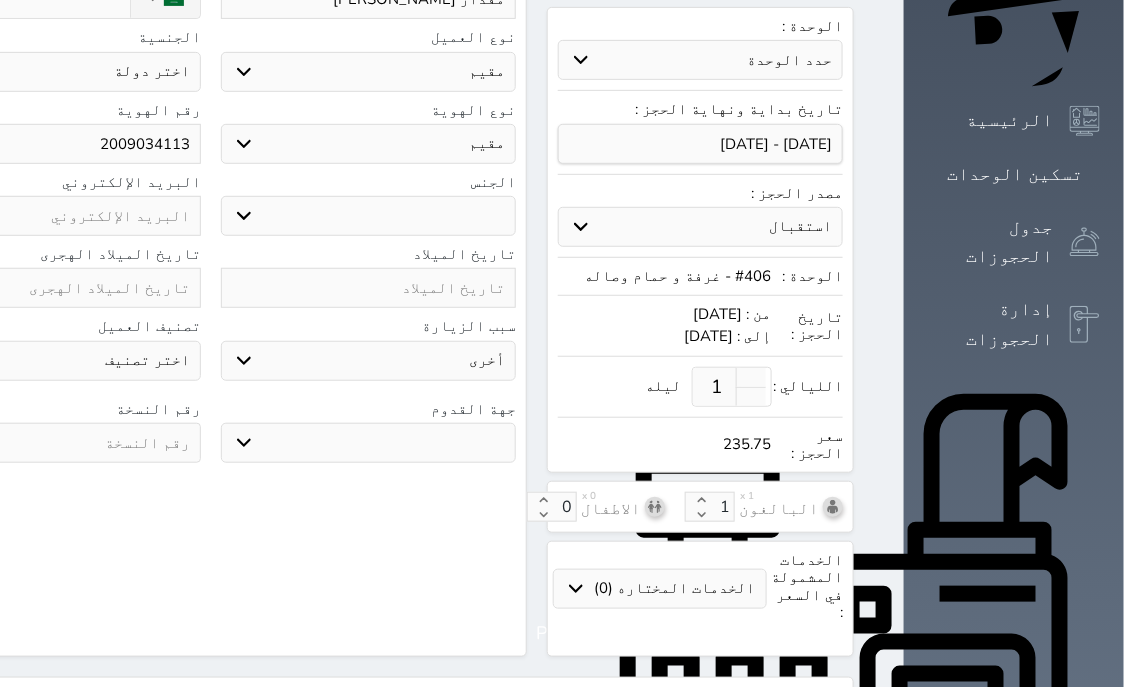 scroll, scrollTop: 381, scrollLeft: 0, axis: vertical 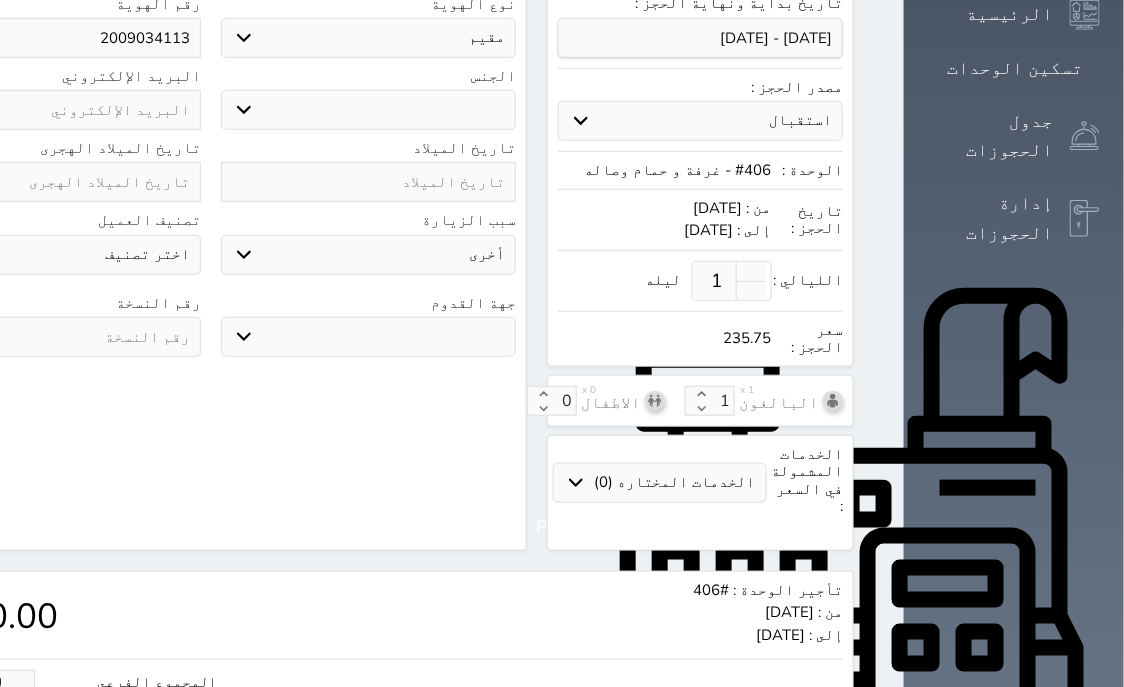 click at bounding box center (53, 337) 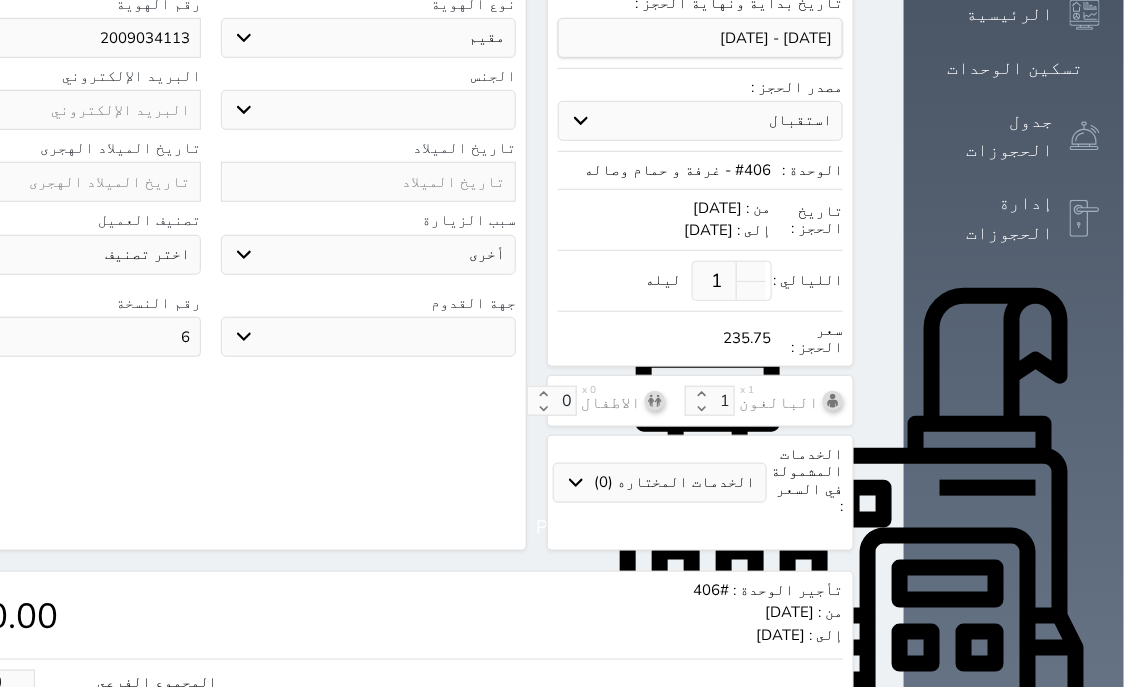 scroll, scrollTop: 0, scrollLeft: 0, axis: both 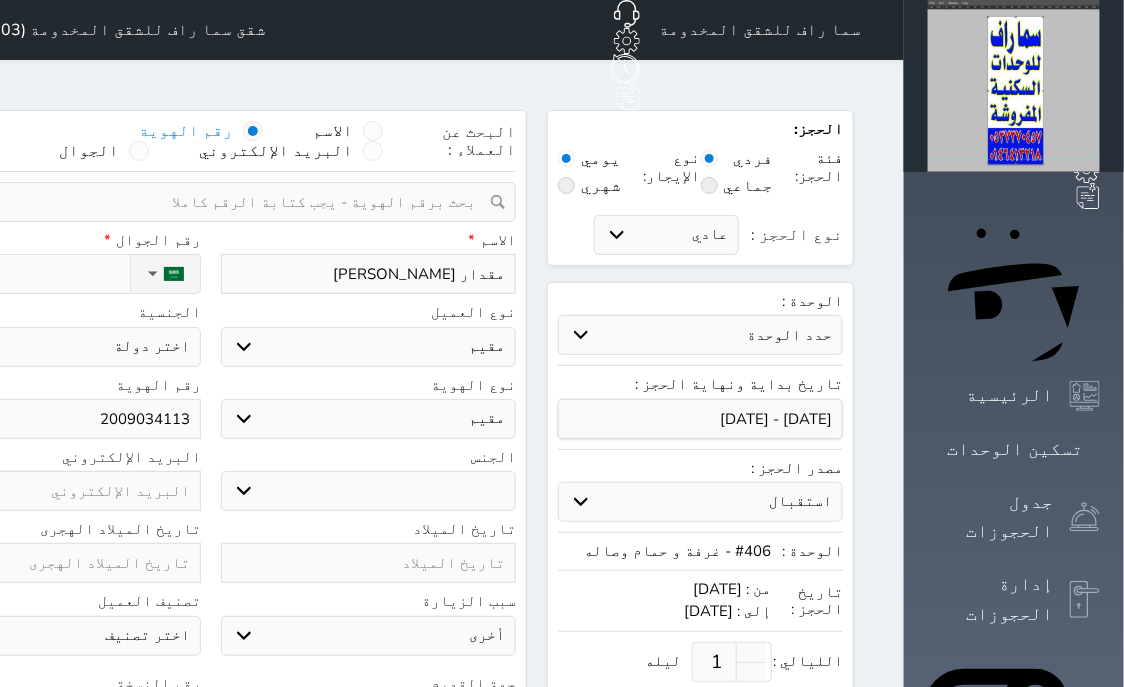 click on "اختر دولة
اثيوبيا
اجنبي بجواز سعودي
اخرى
[GEOGRAPHIC_DATA]
[GEOGRAPHIC_DATA]
[GEOGRAPHIC_DATA]
[GEOGRAPHIC_DATA]
[GEOGRAPHIC_DATA]
[GEOGRAPHIC_DATA]
[GEOGRAPHIC_DATA]" at bounding box center (53, 347) 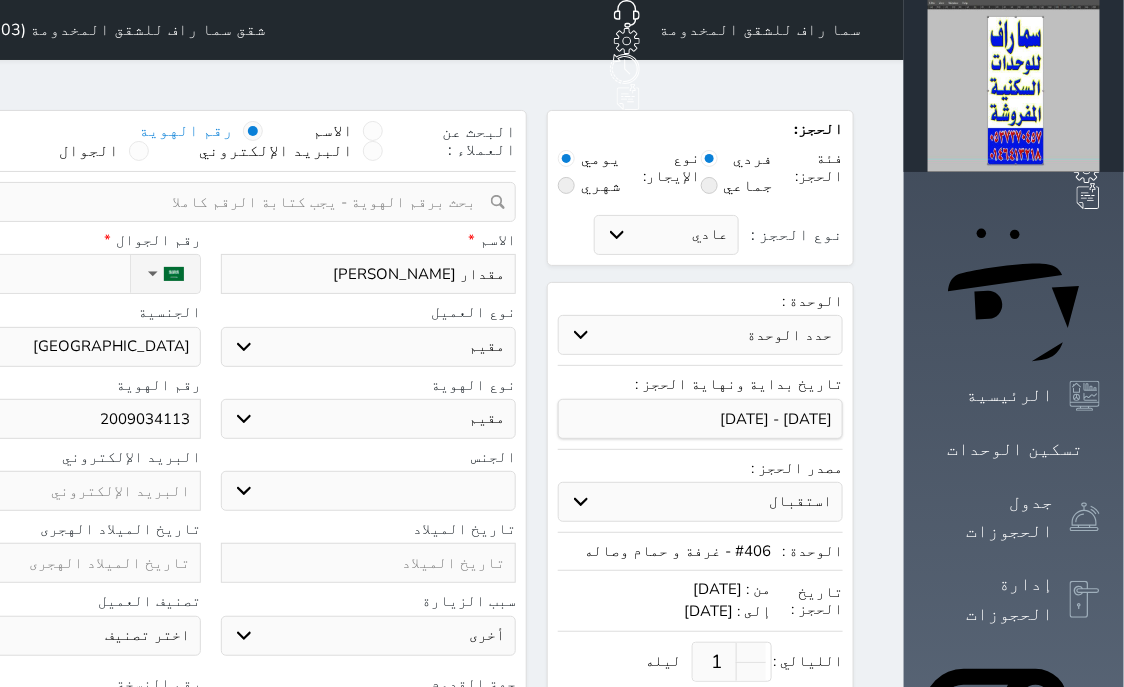 click on "[GEOGRAPHIC_DATA]" at bounding box center [0, 0] 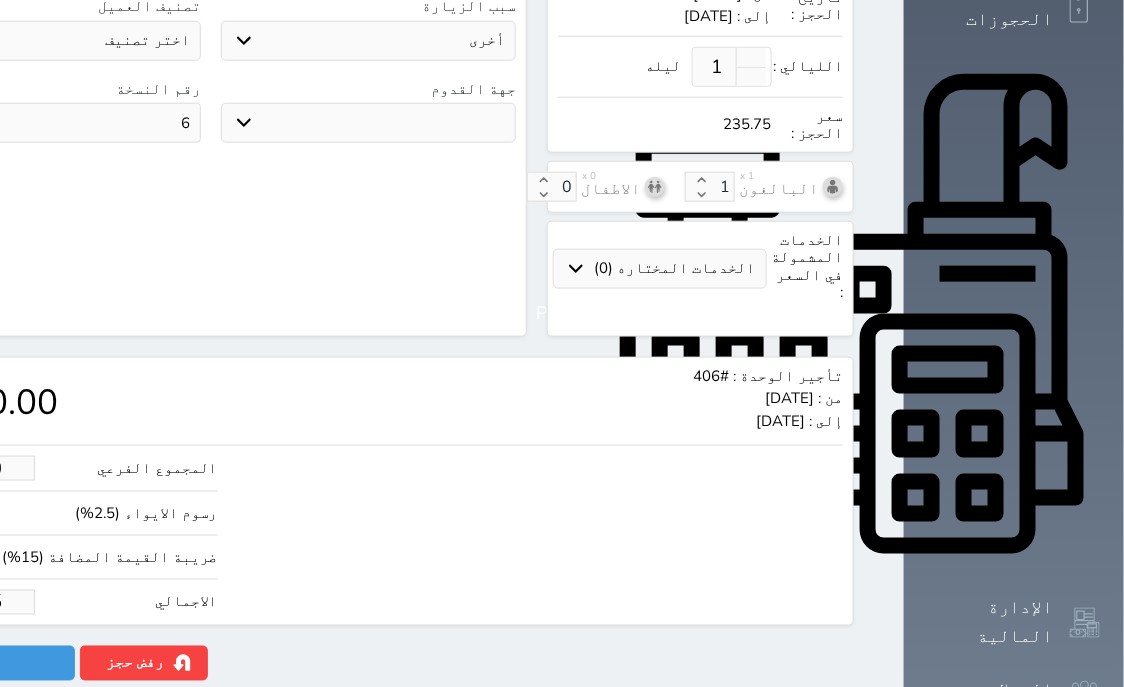 scroll, scrollTop: 621, scrollLeft: 0, axis: vertical 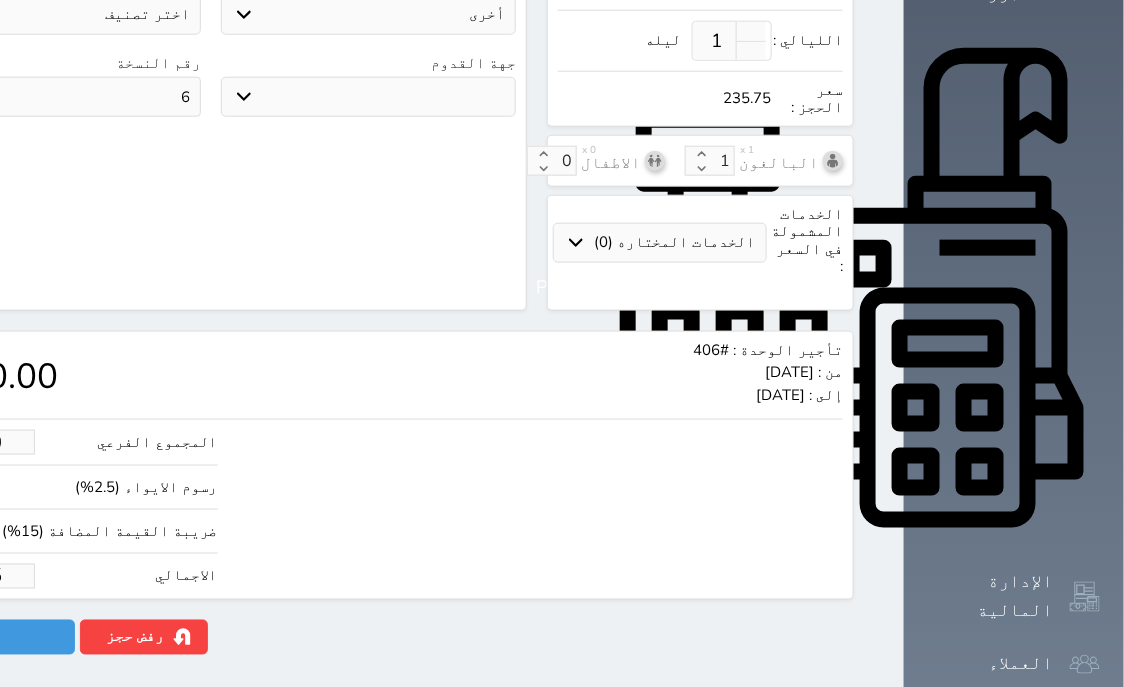 drag, startPoint x: 145, startPoint y: 519, endPoint x: 0, endPoint y: 543, distance: 146.9728 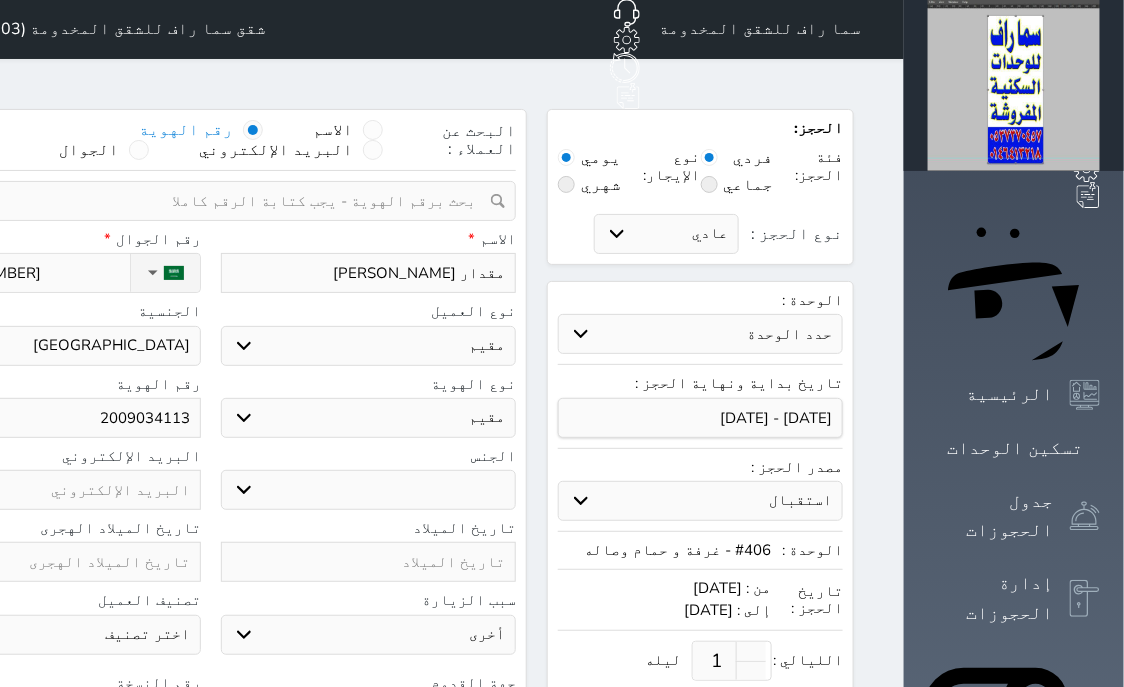 scroll, scrollTop: 0, scrollLeft: 0, axis: both 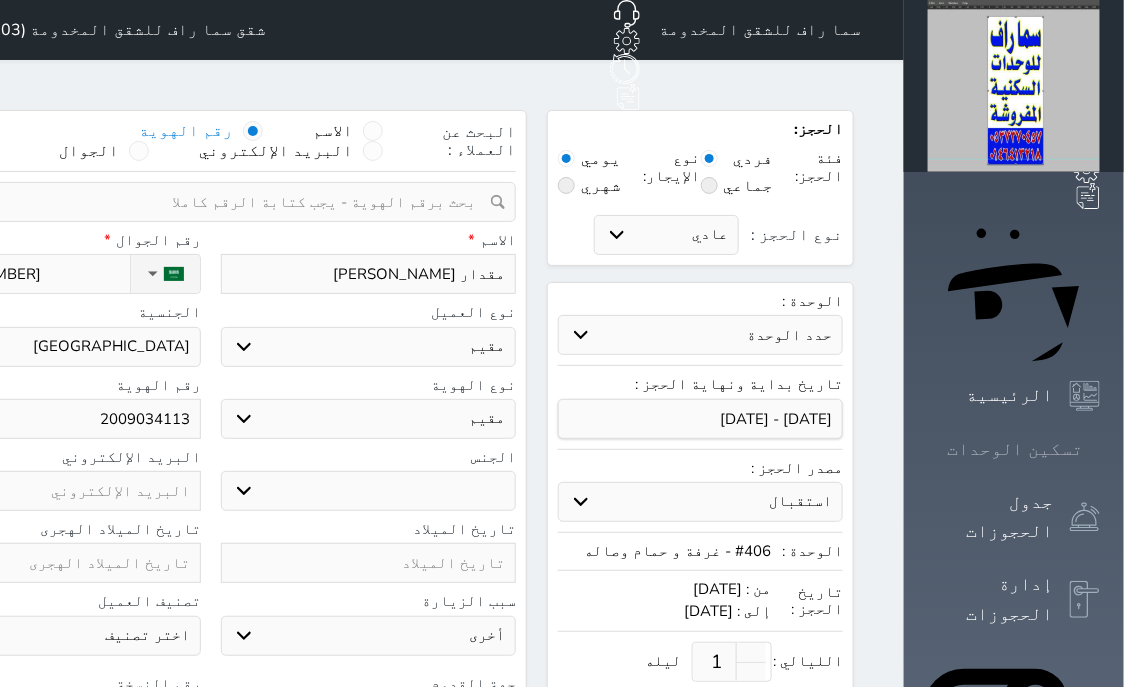 click 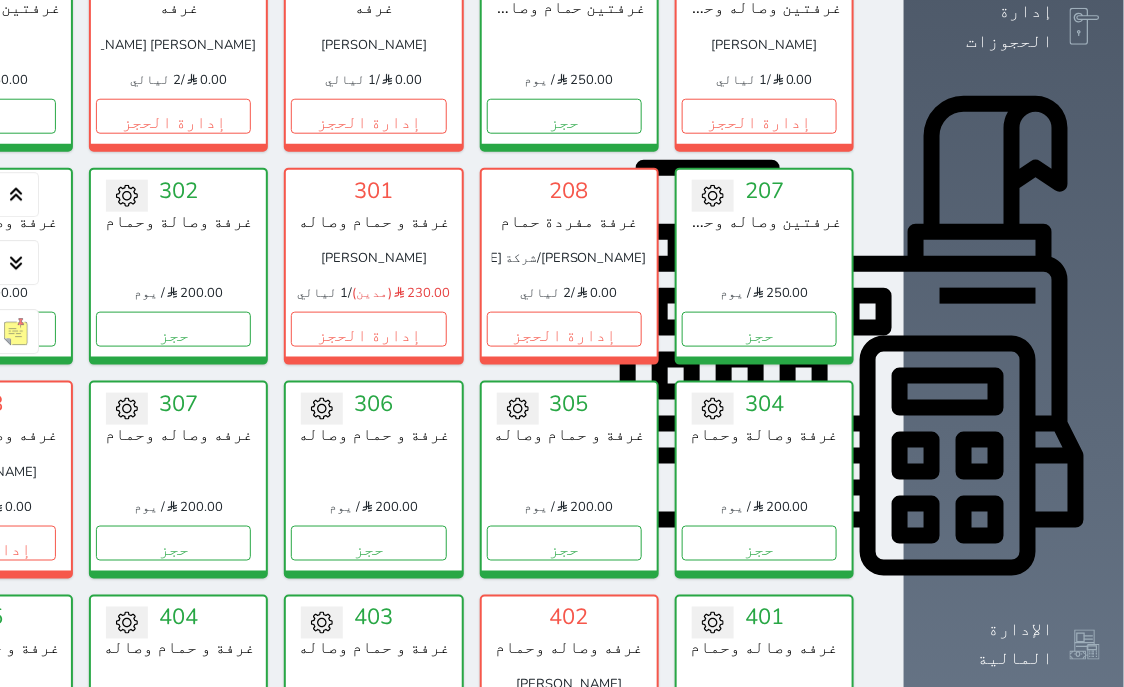 scroll, scrollTop: 587, scrollLeft: 0, axis: vertical 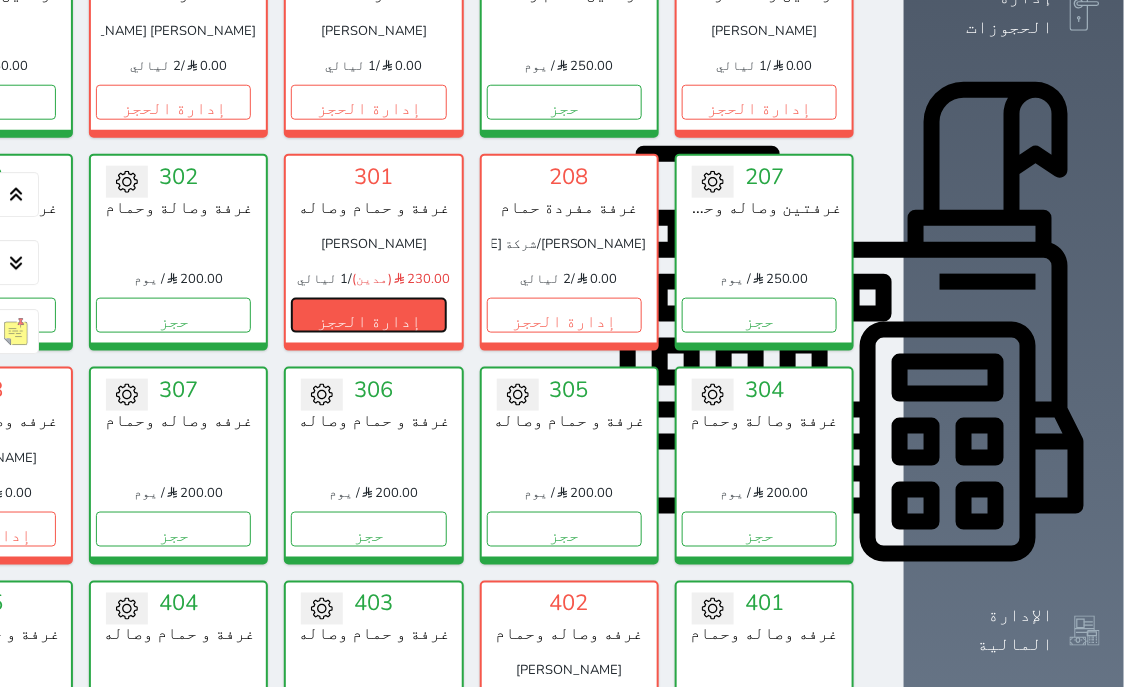 click on "إدارة الحجز" at bounding box center (368, 315) 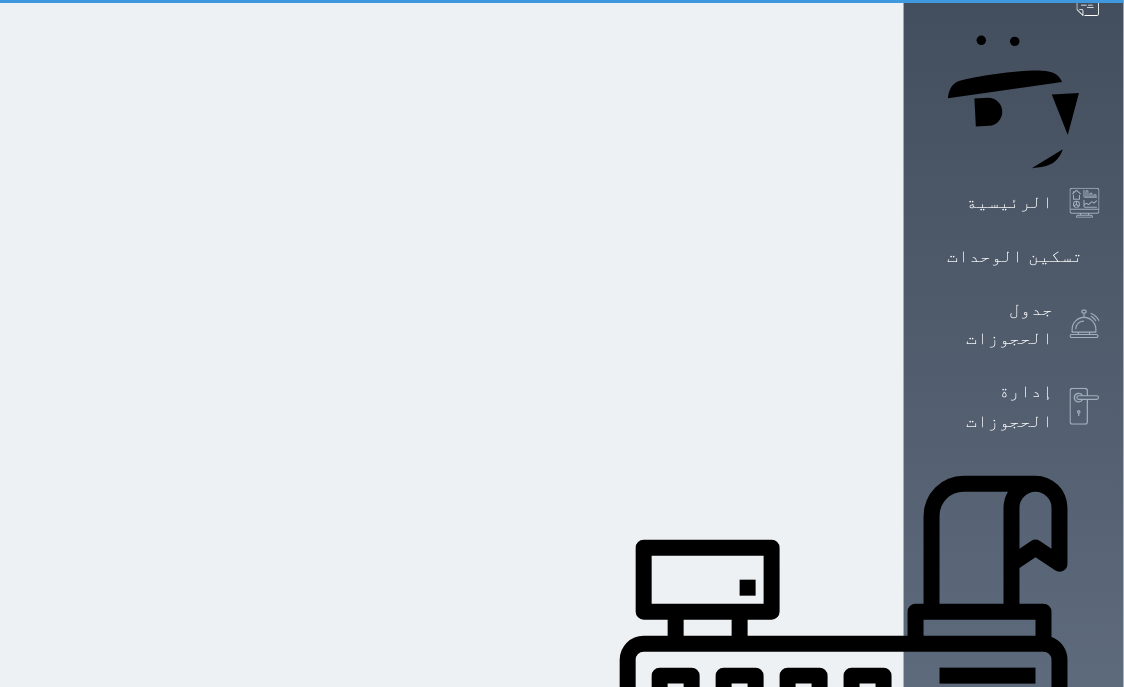 scroll, scrollTop: 0, scrollLeft: 0, axis: both 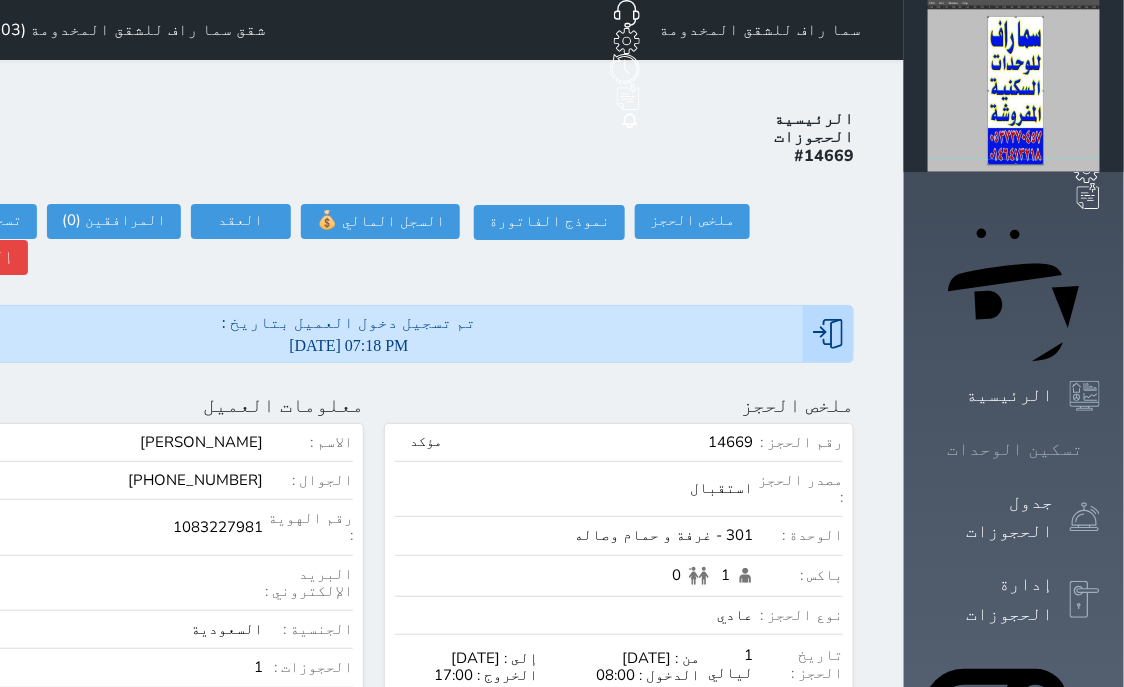 click 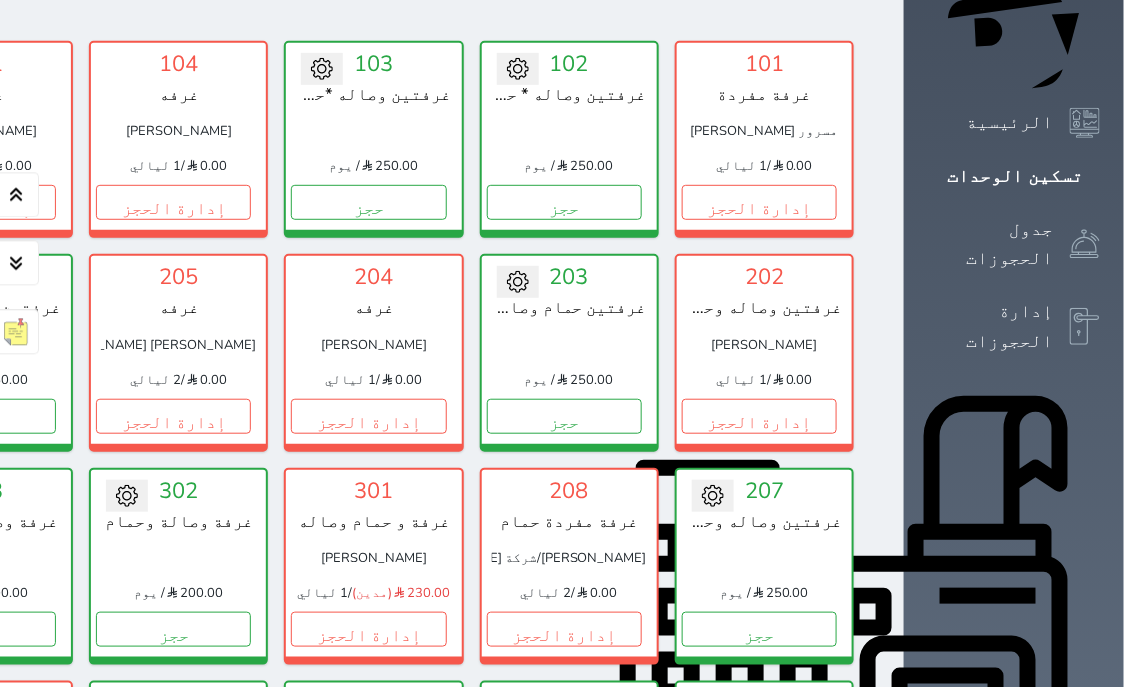 scroll, scrollTop: 332, scrollLeft: 0, axis: vertical 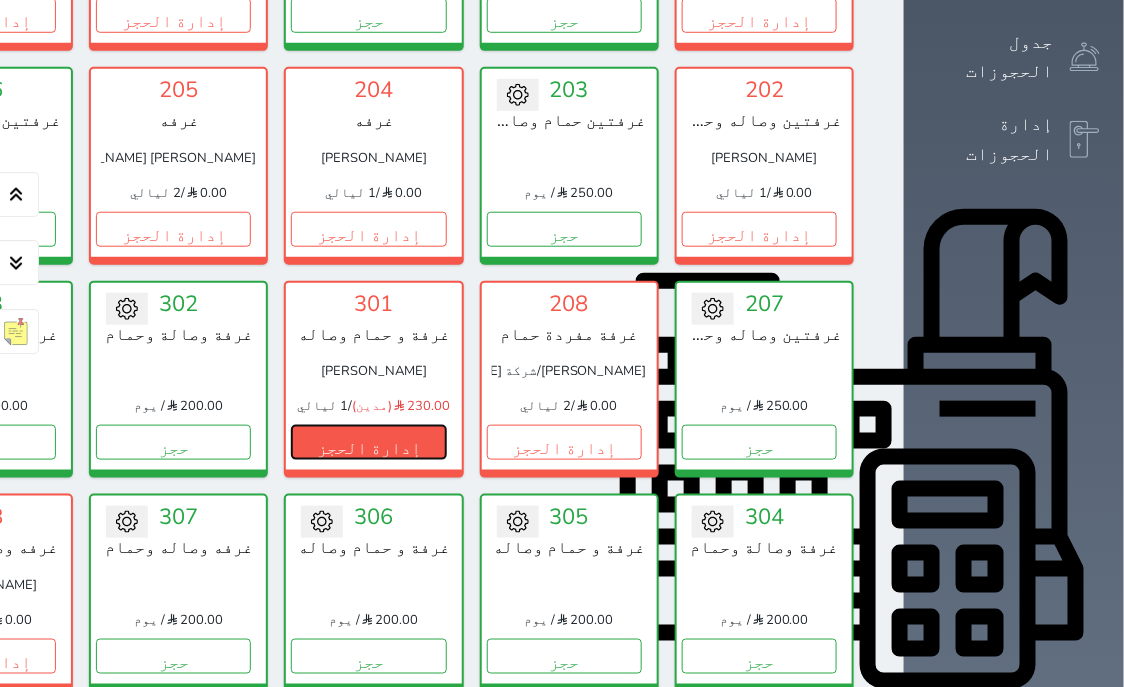 click on "إدارة الحجز" at bounding box center [368, 442] 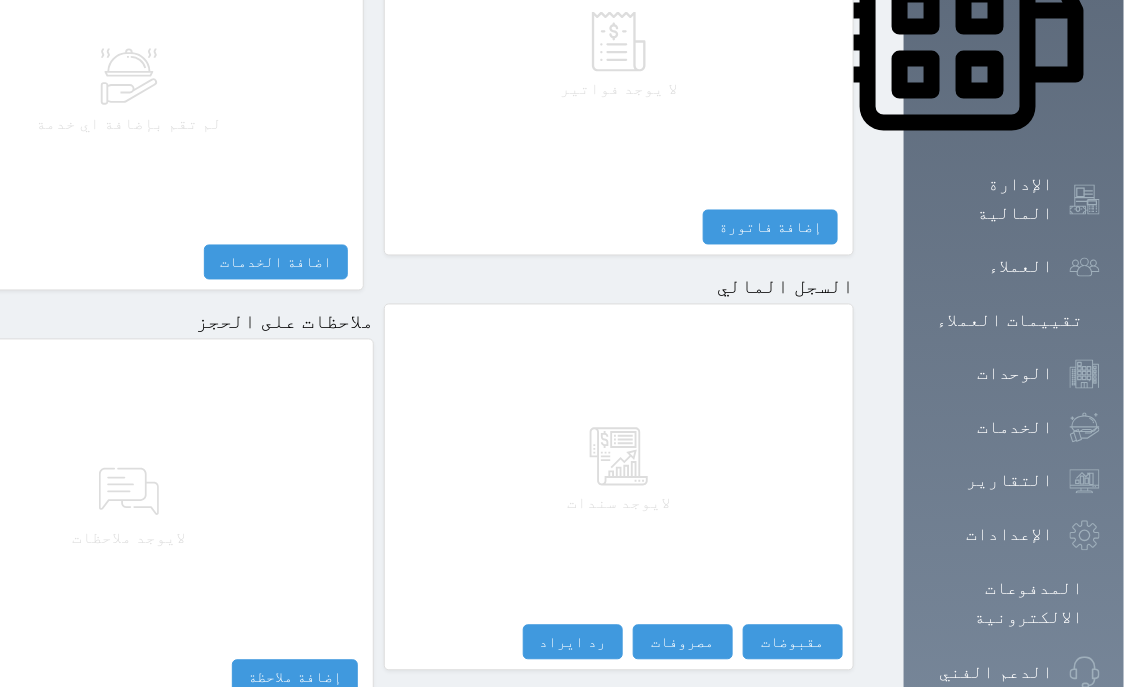 scroll, scrollTop: 1095, scrollLeft: 0, axis: vertical 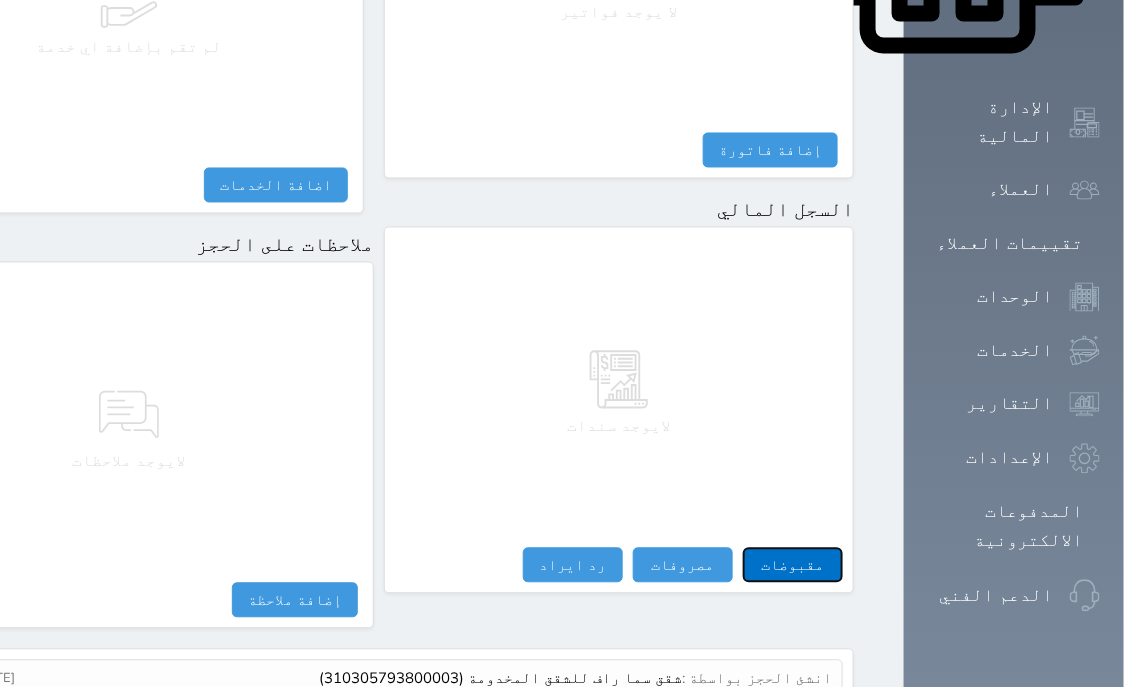click on "مقبوضات" at bounding box center [793, 565] 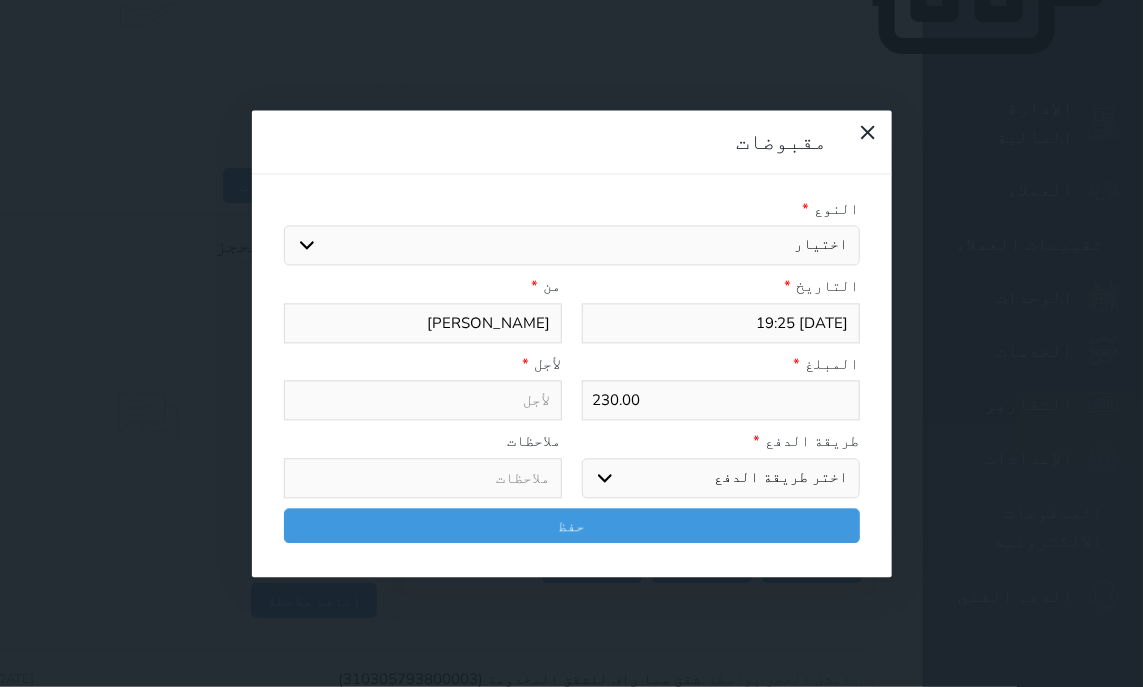 click on "اختيار   مقبوضات عامة قيمة إيجار فواتير تامين عربون لا ينطبق آخر مغسلة واي فاي - الإنترنت مواقف السيارات طعام الأغذية والمشروبات مشروبات المشروبات الباردة المشروبات الساخنة الإفطار غداء عشاء مخبز و كعك حمام سباحة الصالة الرياضية سبا و خدمات الجمال اختيار وإسقاط (خدمات النقل) ميني بار كابل - تلفزيون سرير إضافي تصفيف الشعر التسوق خدمات الجولات السياحية المنظمة خدمات الدليل السياحي" at bounding box center (572, 246) 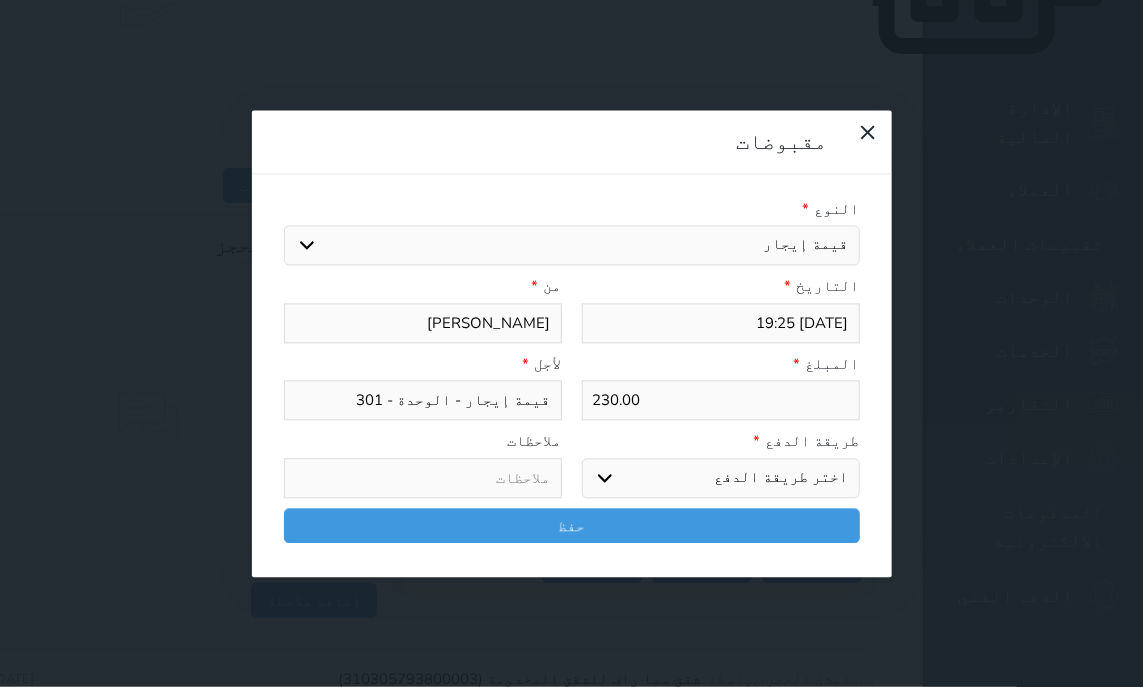 click on "اختر طريقة الدفع   دفع نقدى   تحويل بنكى   مدى   بطاقة ائتمان   آجل" at bounding box center (721, 478) 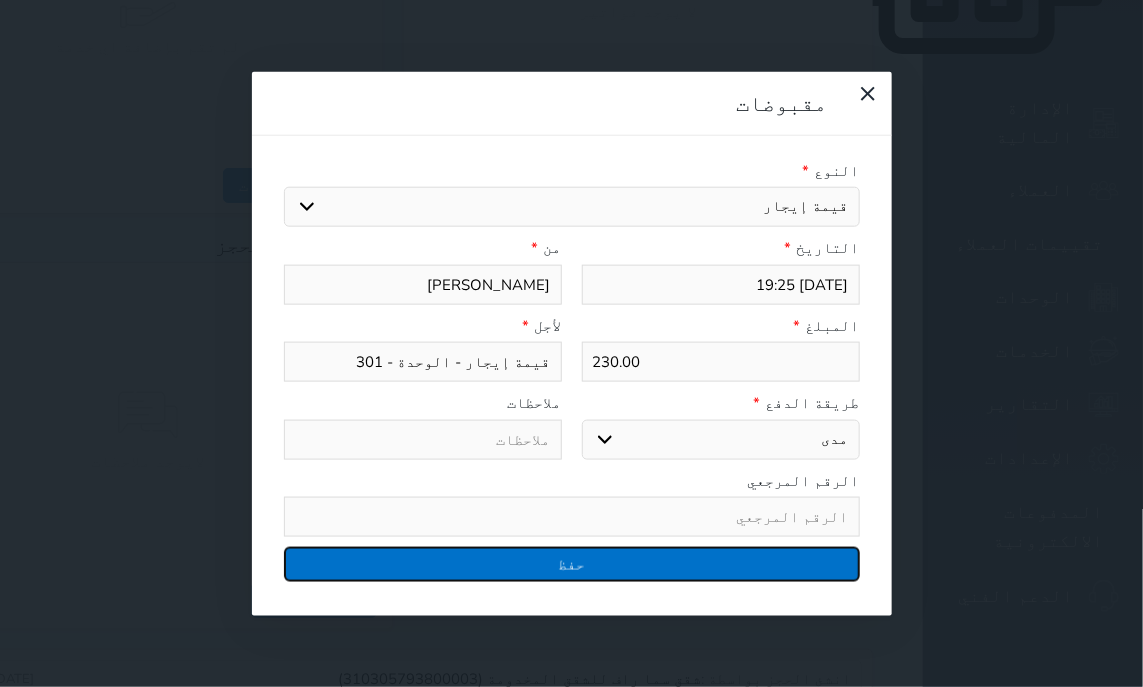 click on "حفظ" at bounding box center (572, 564) 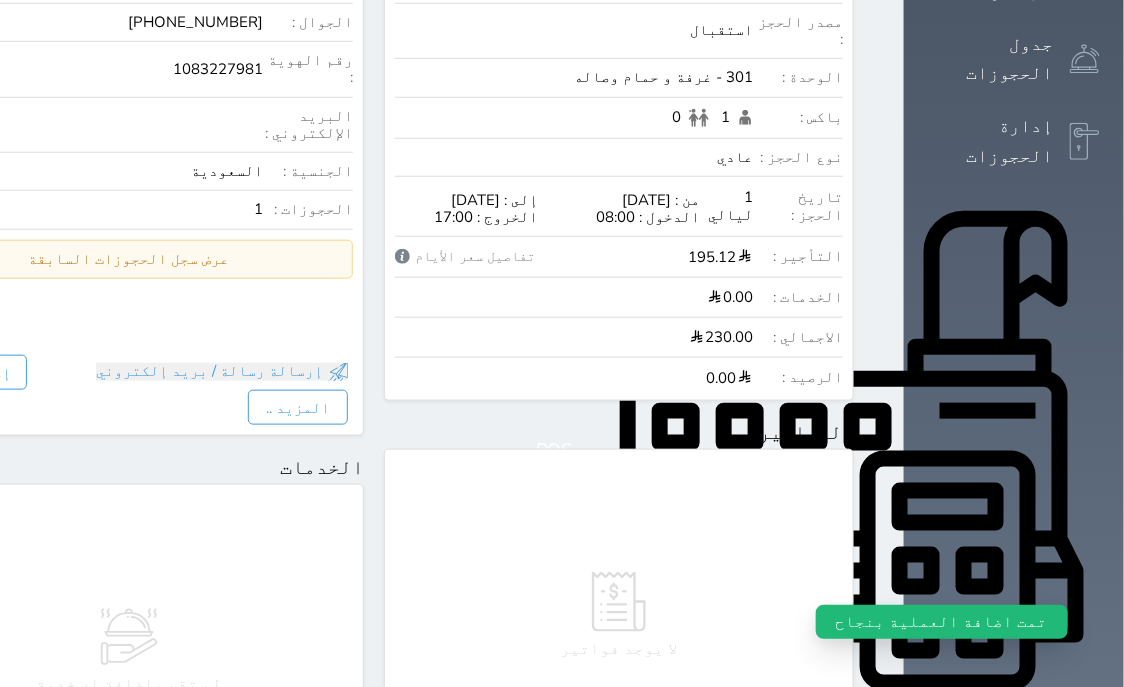 scroll, scrollTop: 0, scrollLeft: 0, axis: both 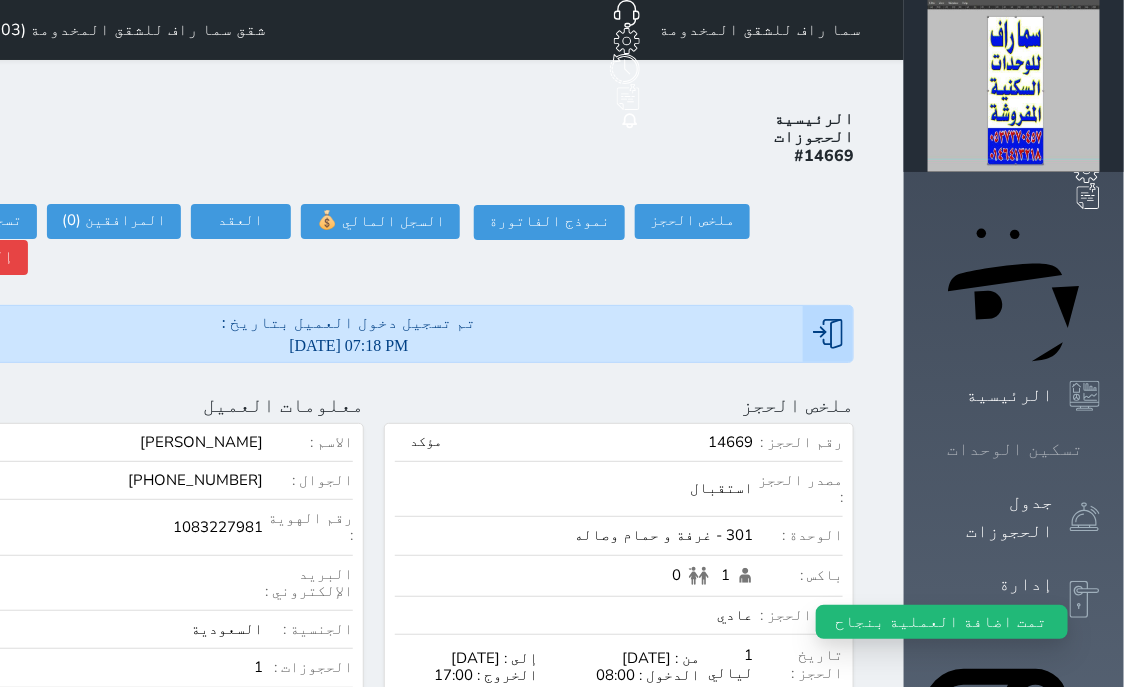 click 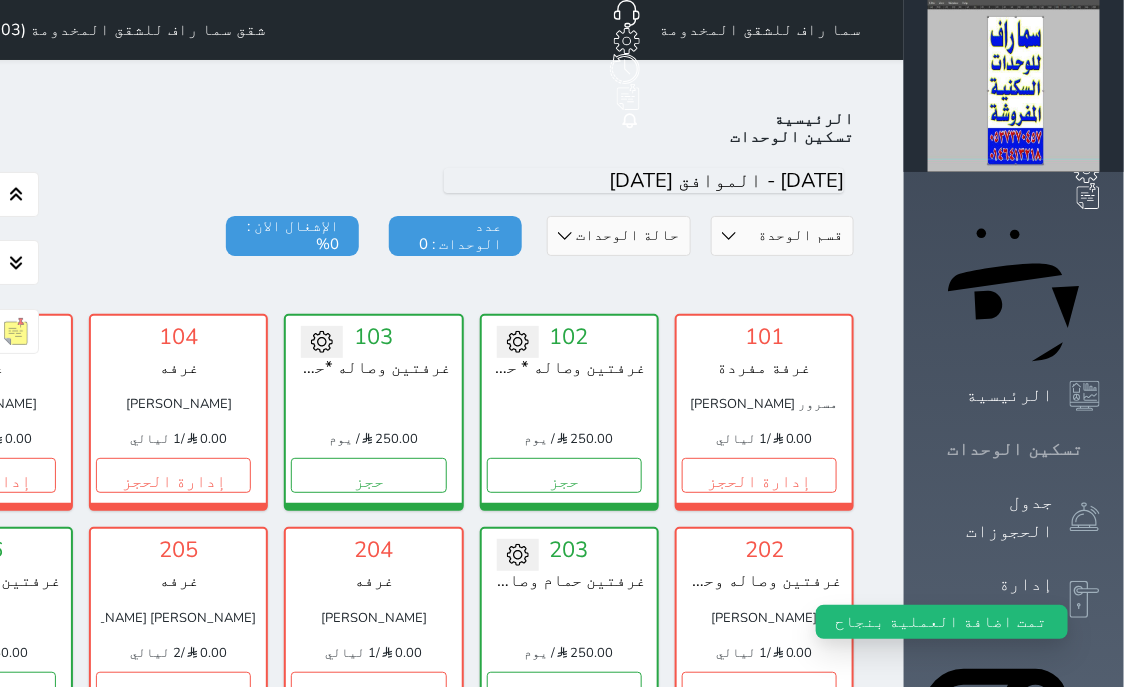 scroll, scrollTop: 78, scrollLeft: 0, axis: vertical 